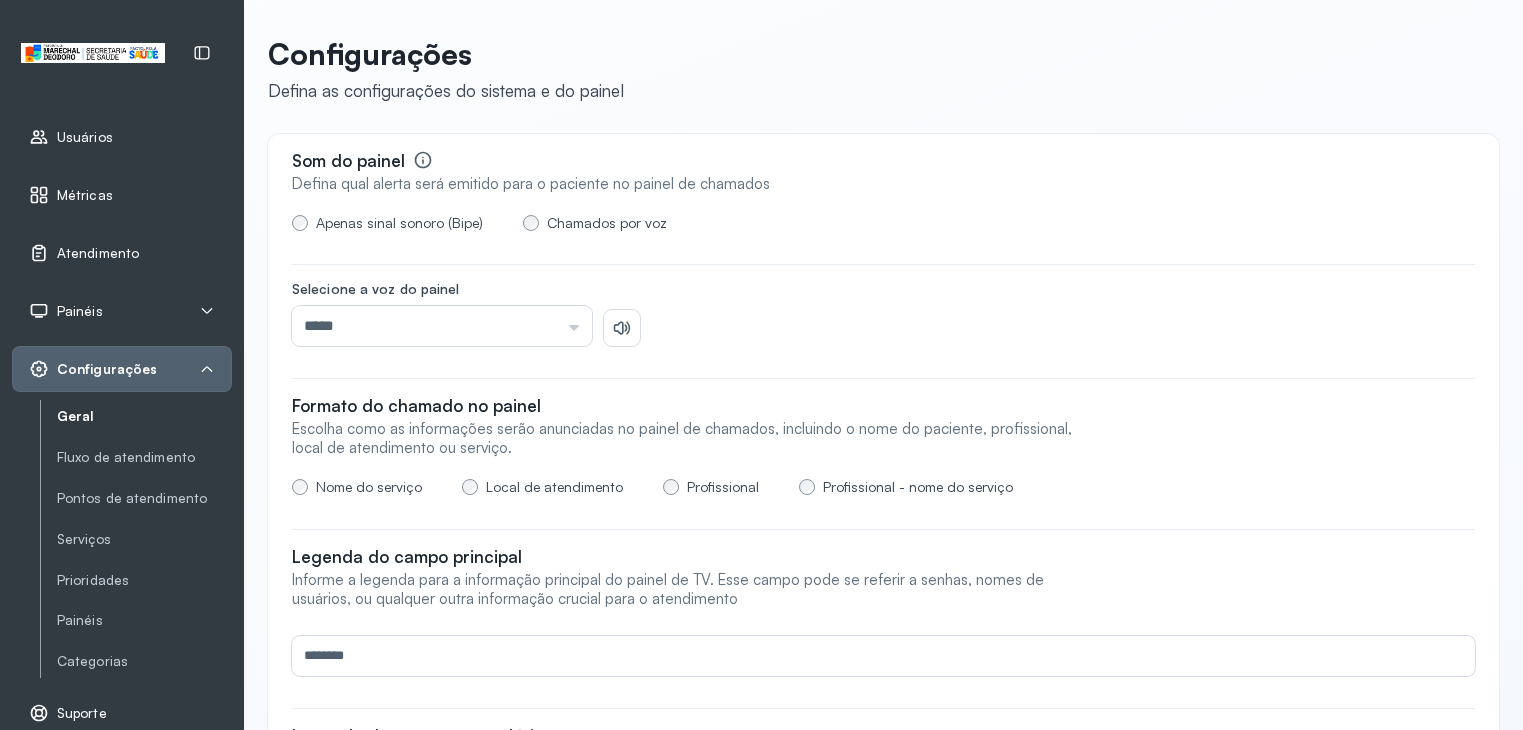 scroll, scrollTop: 0, scrollLeft: 0, axis: both 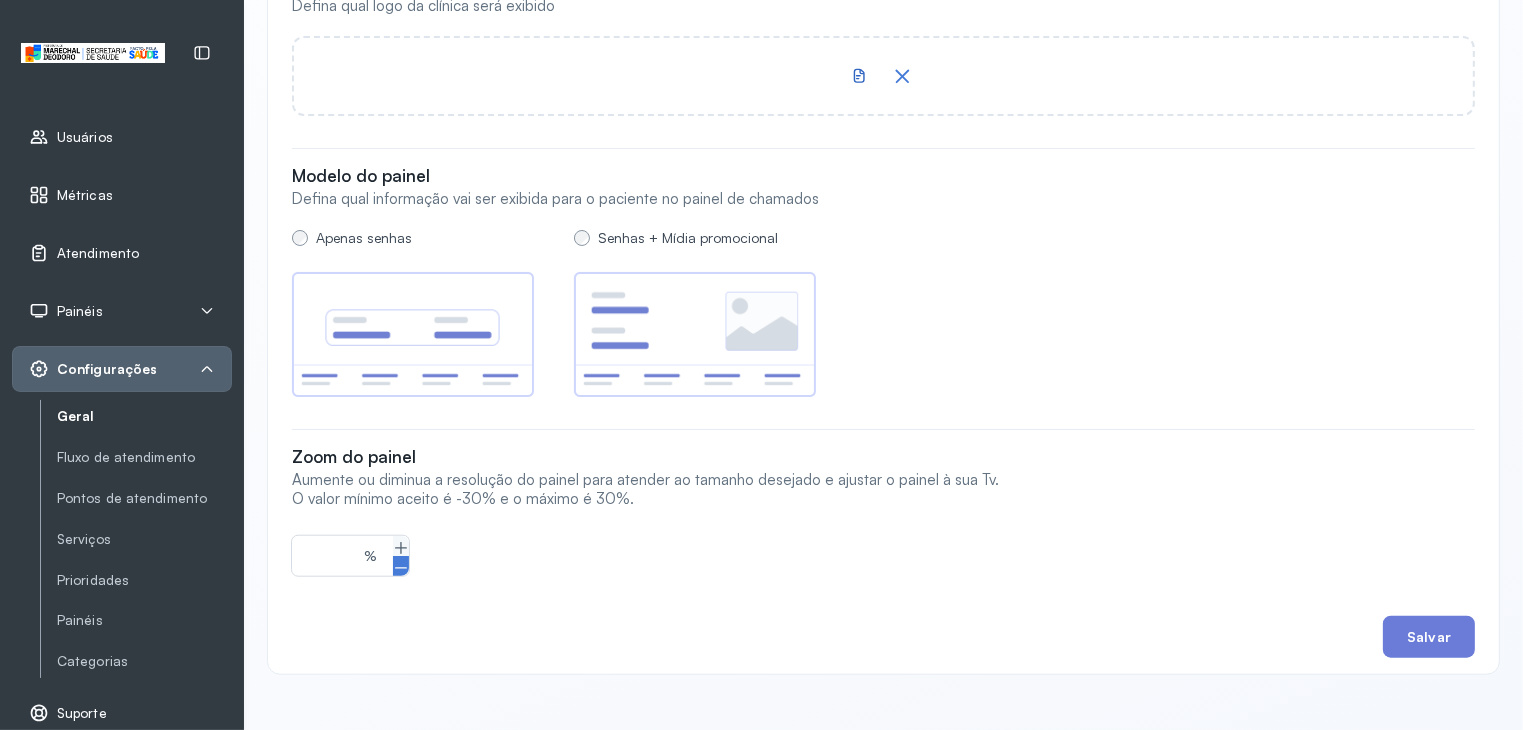 click 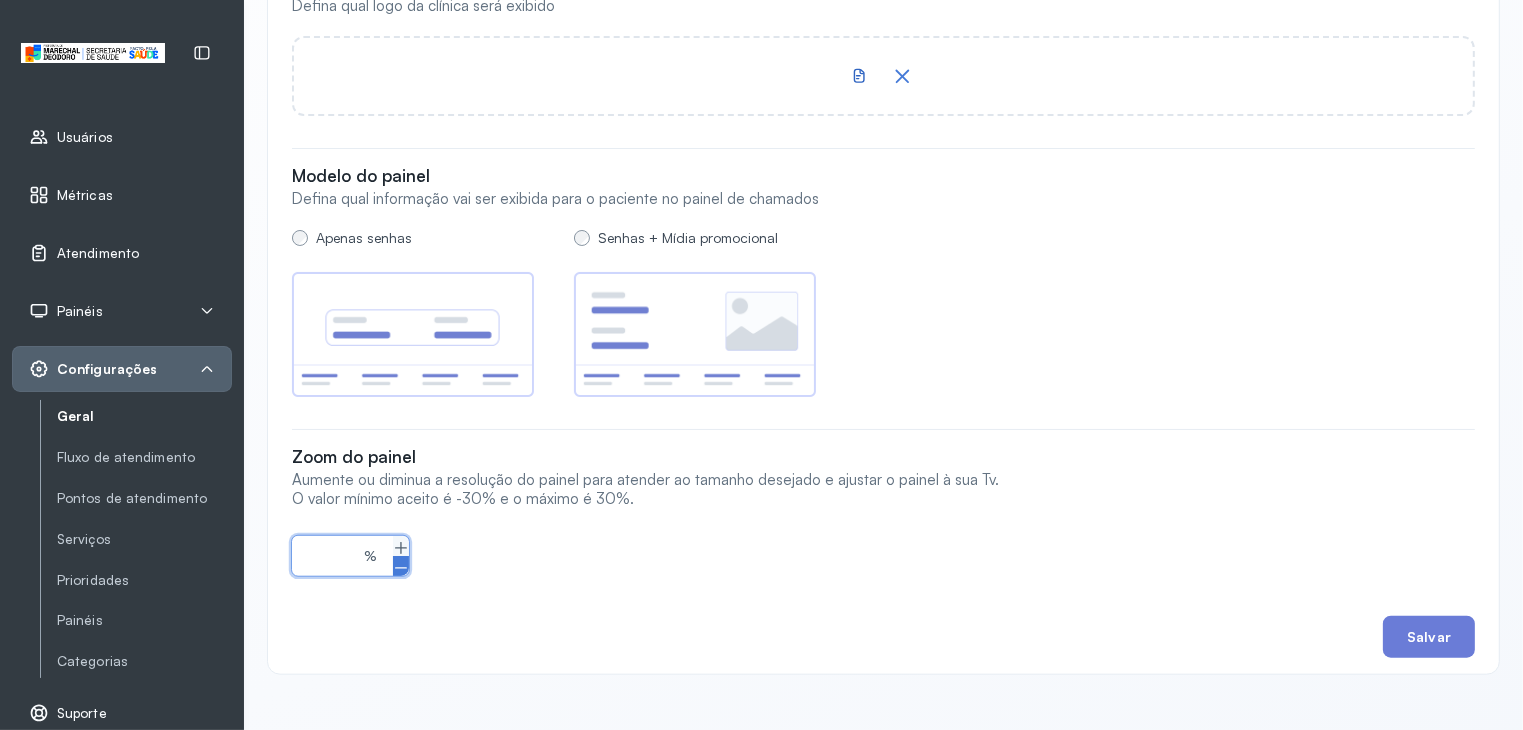 type on "***" 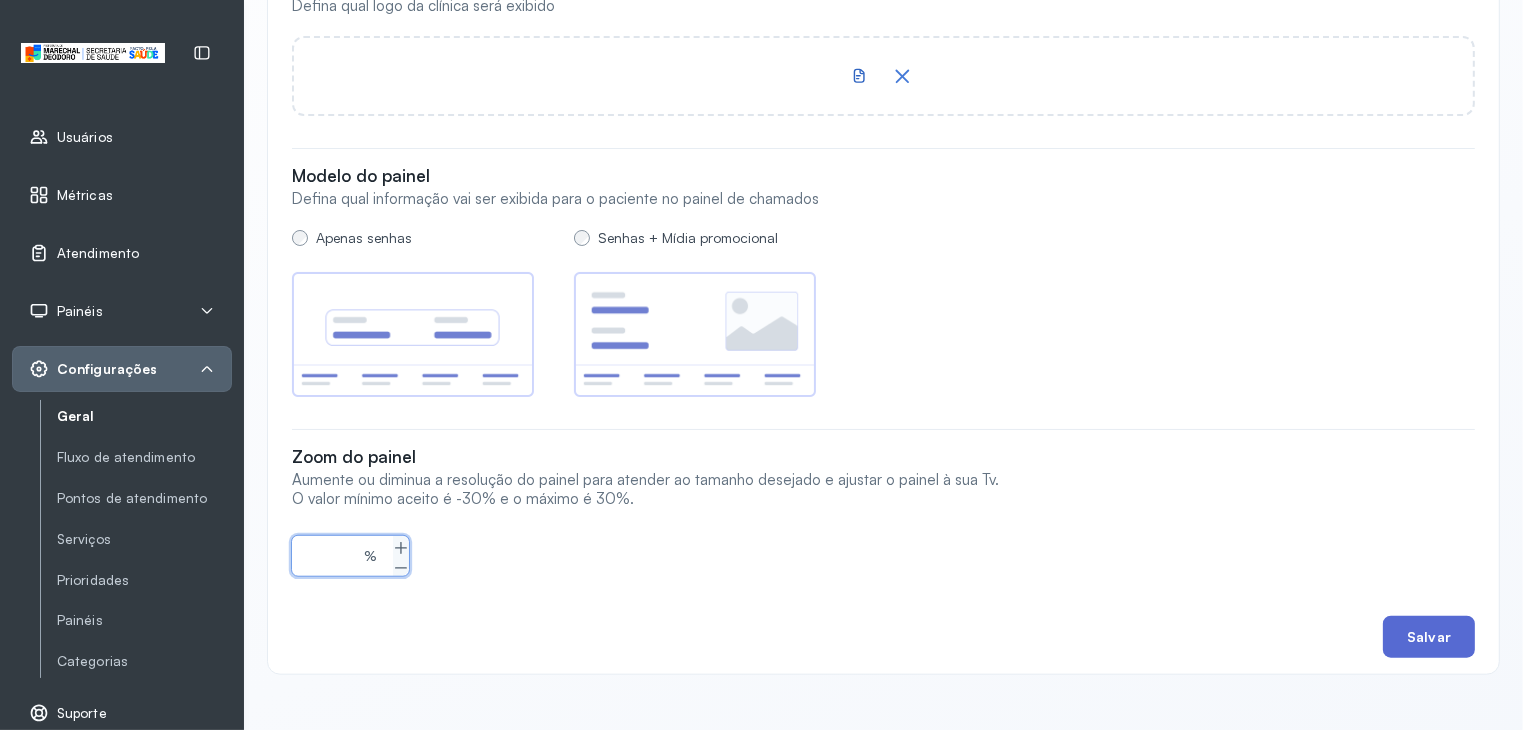 click on "Salvar" at bounding box center [1429, 637] 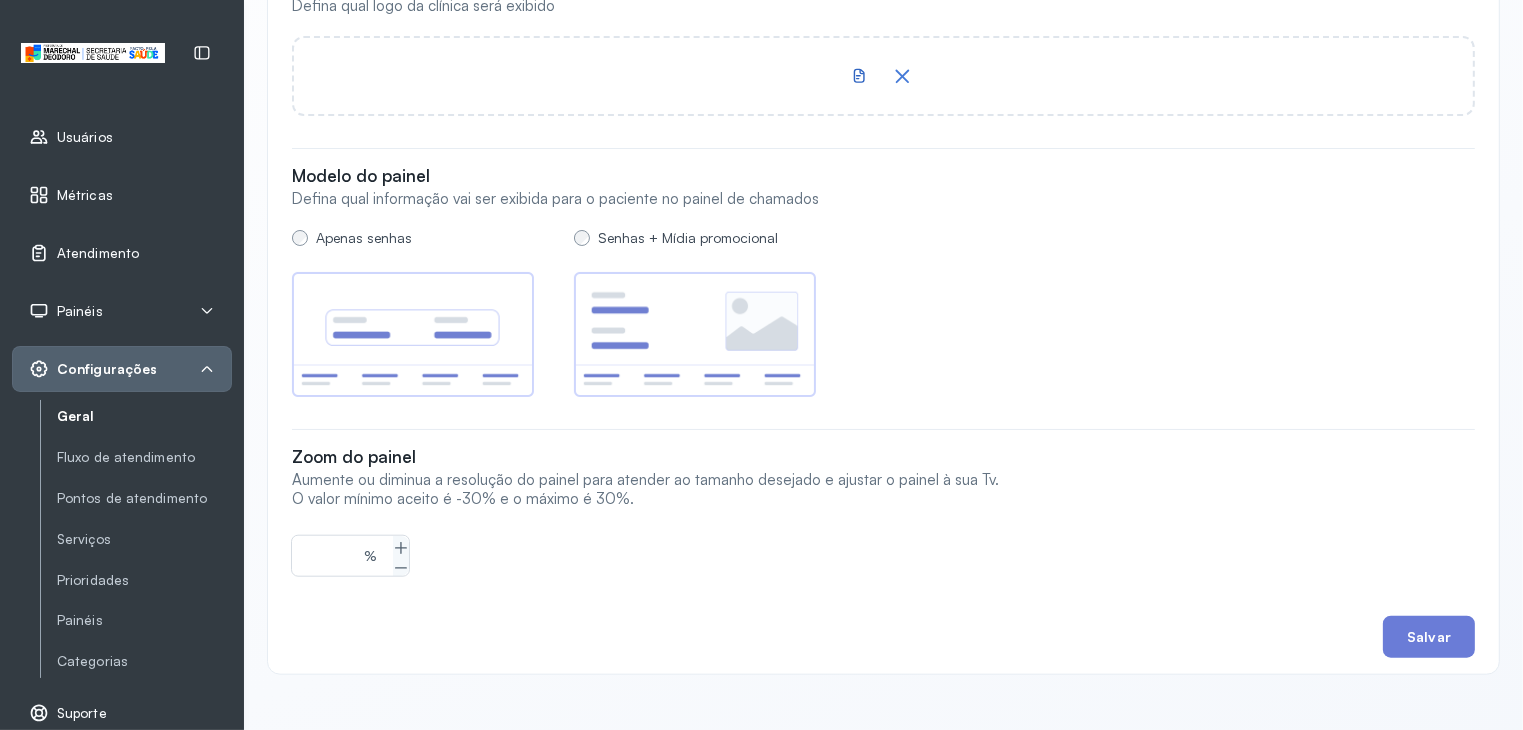 click on "Usuários" at bounding box center [122, 137] 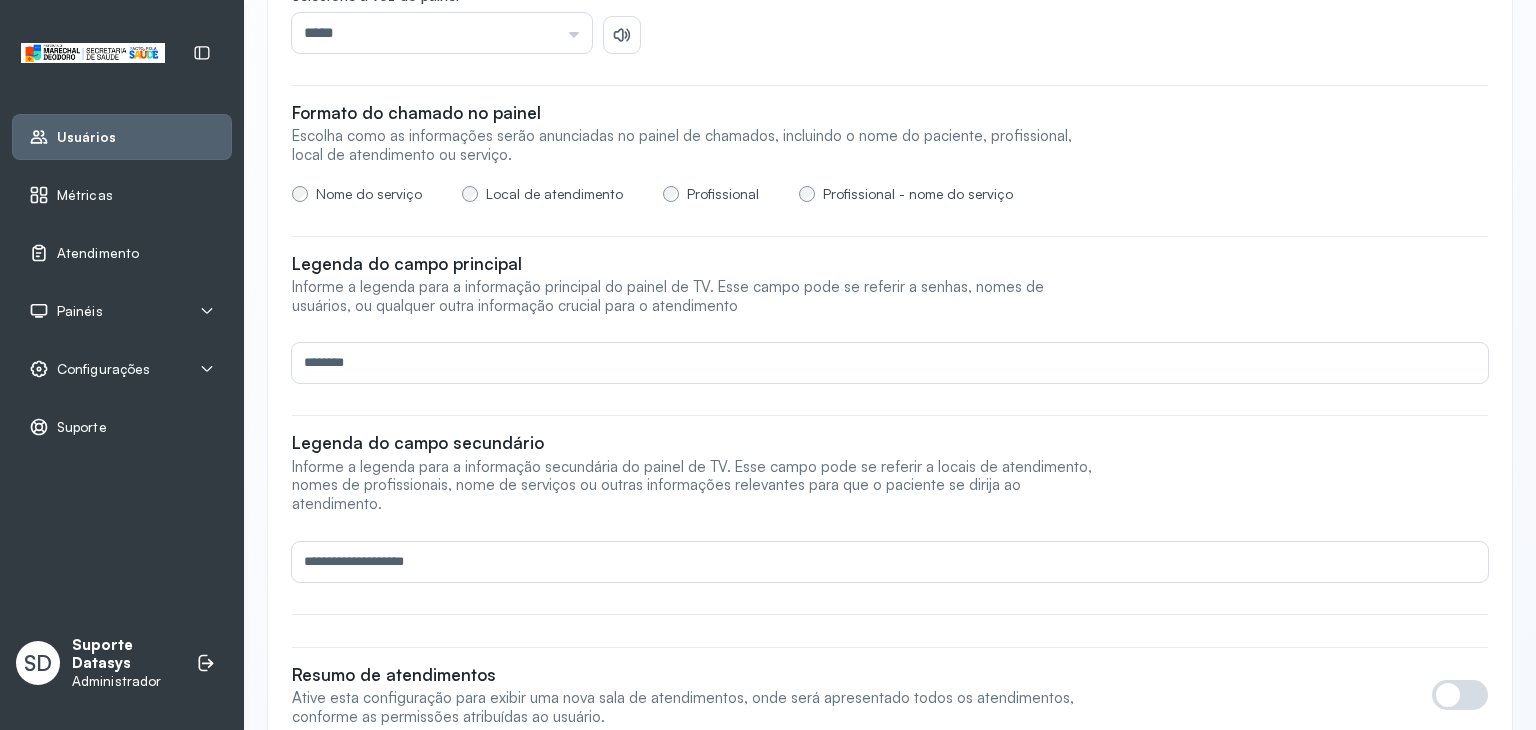 scroll, scrollTop: 0, scrollLeft: 0, axis: both 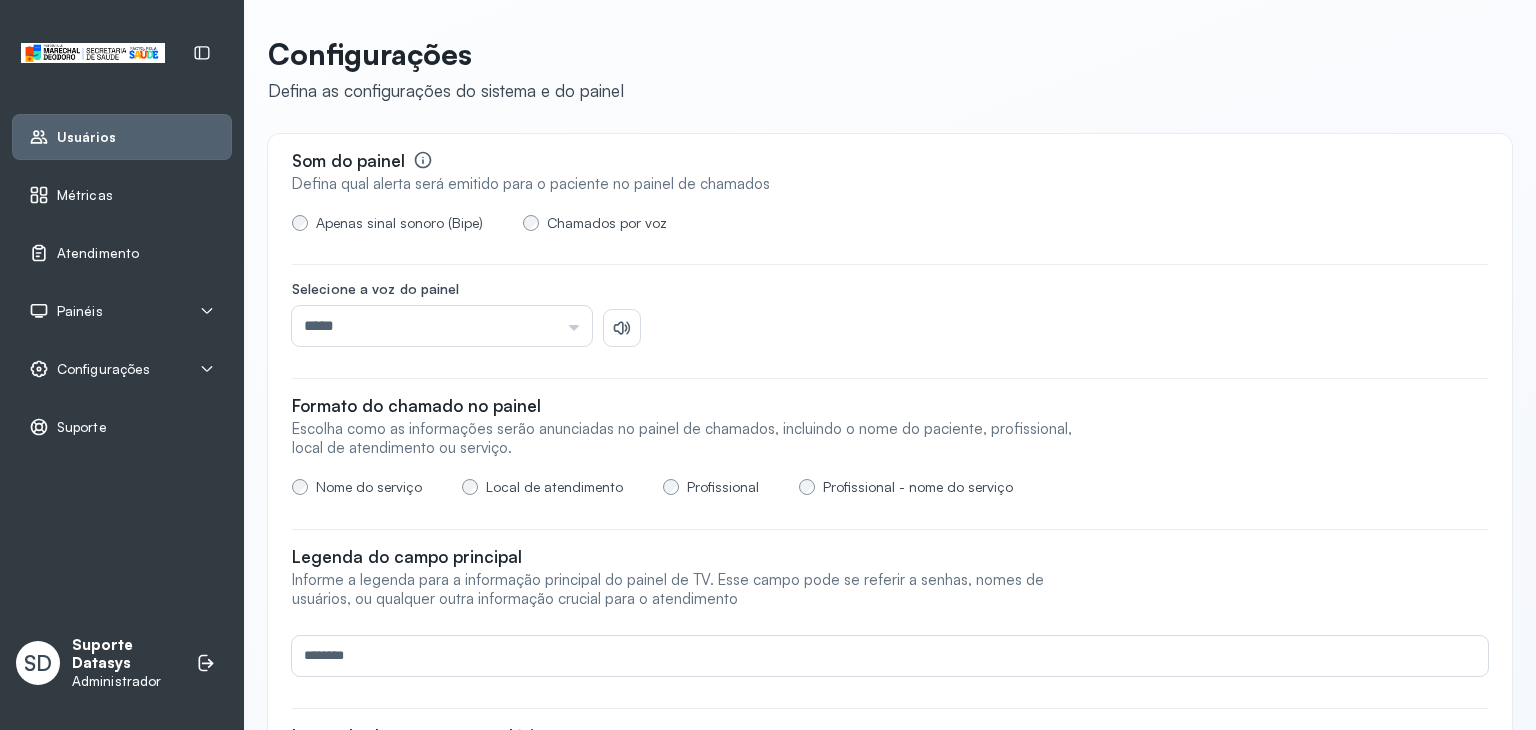 click on "Usuários" at bounding box center (122, 137) 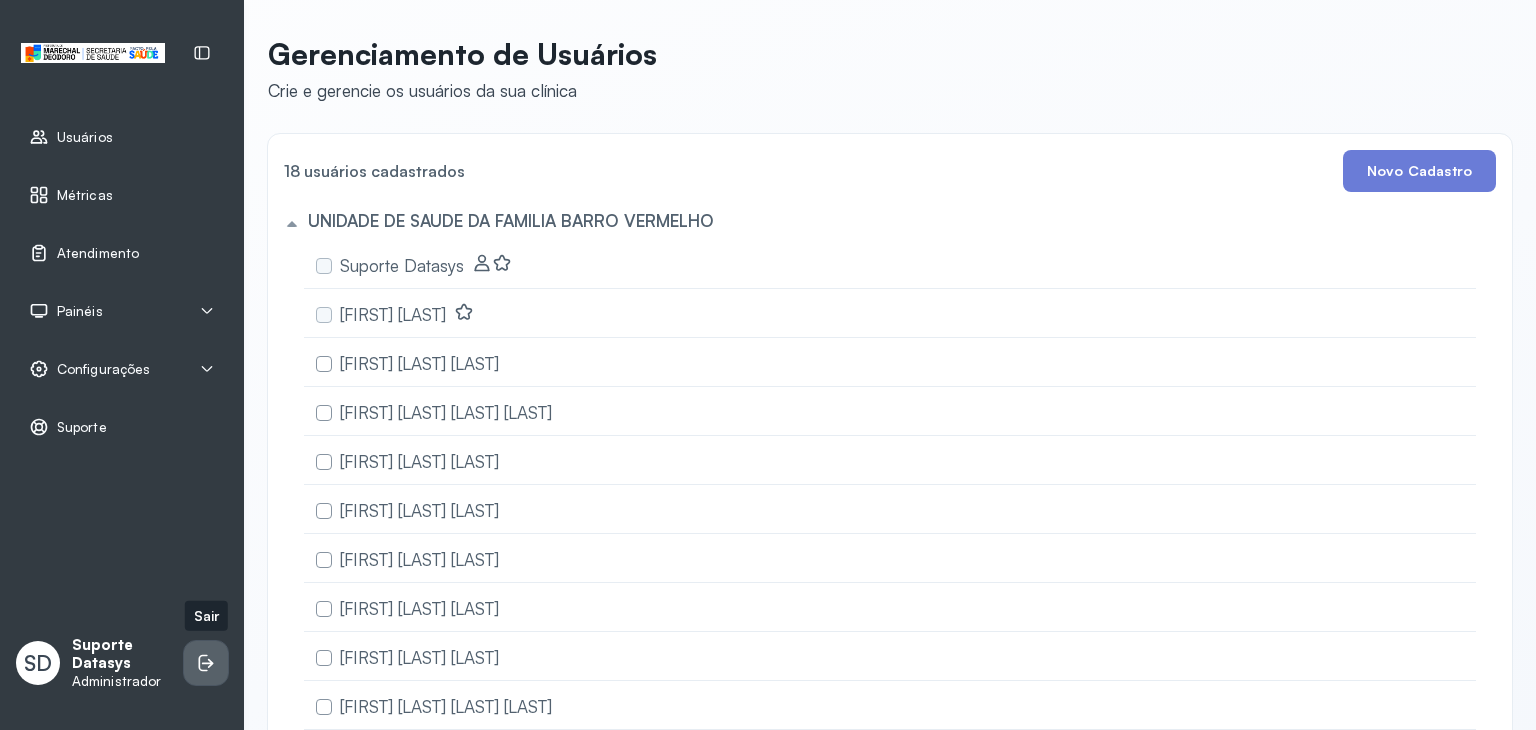 click 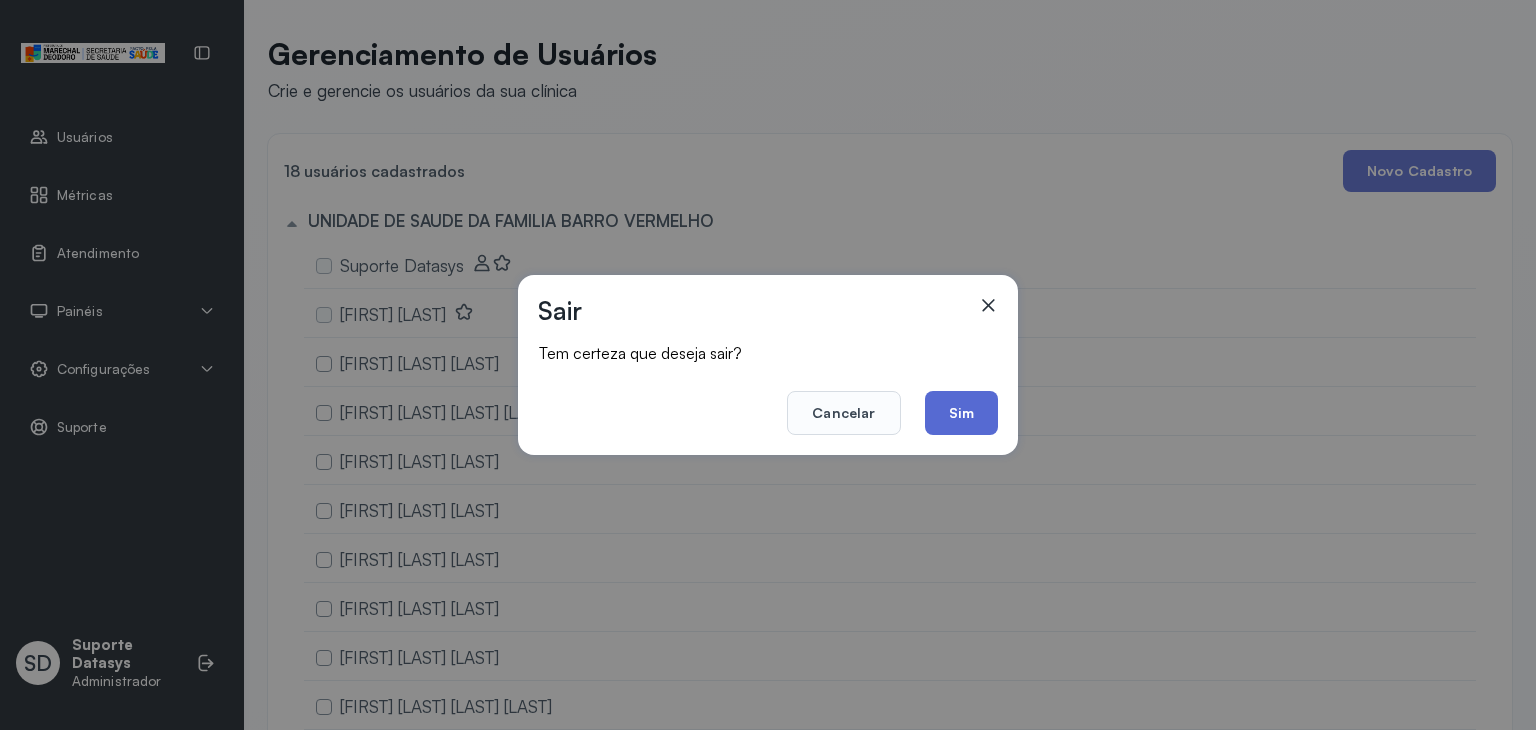 click on "Sim" 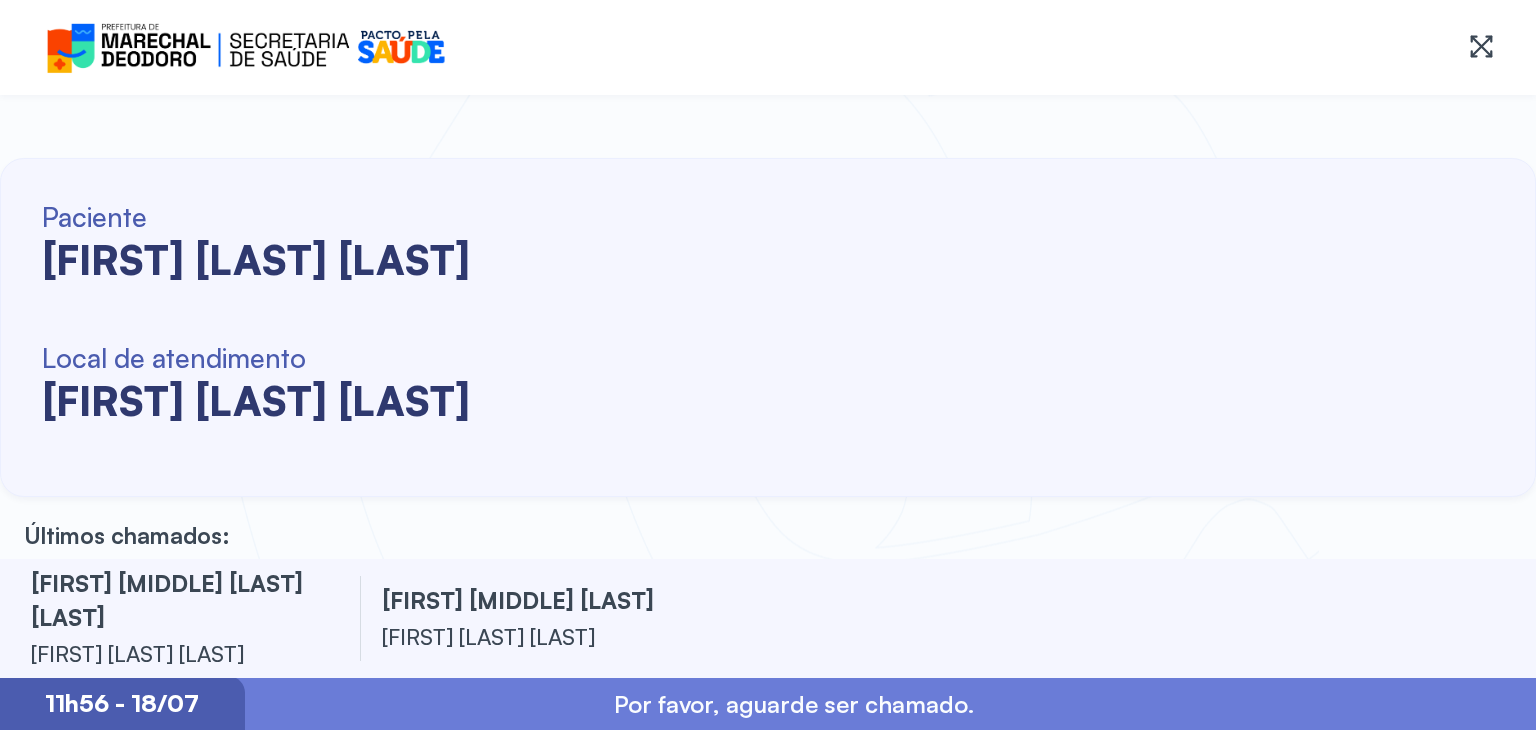 scroll, scrollTop: 0, scrollLeft: 0, axis: both 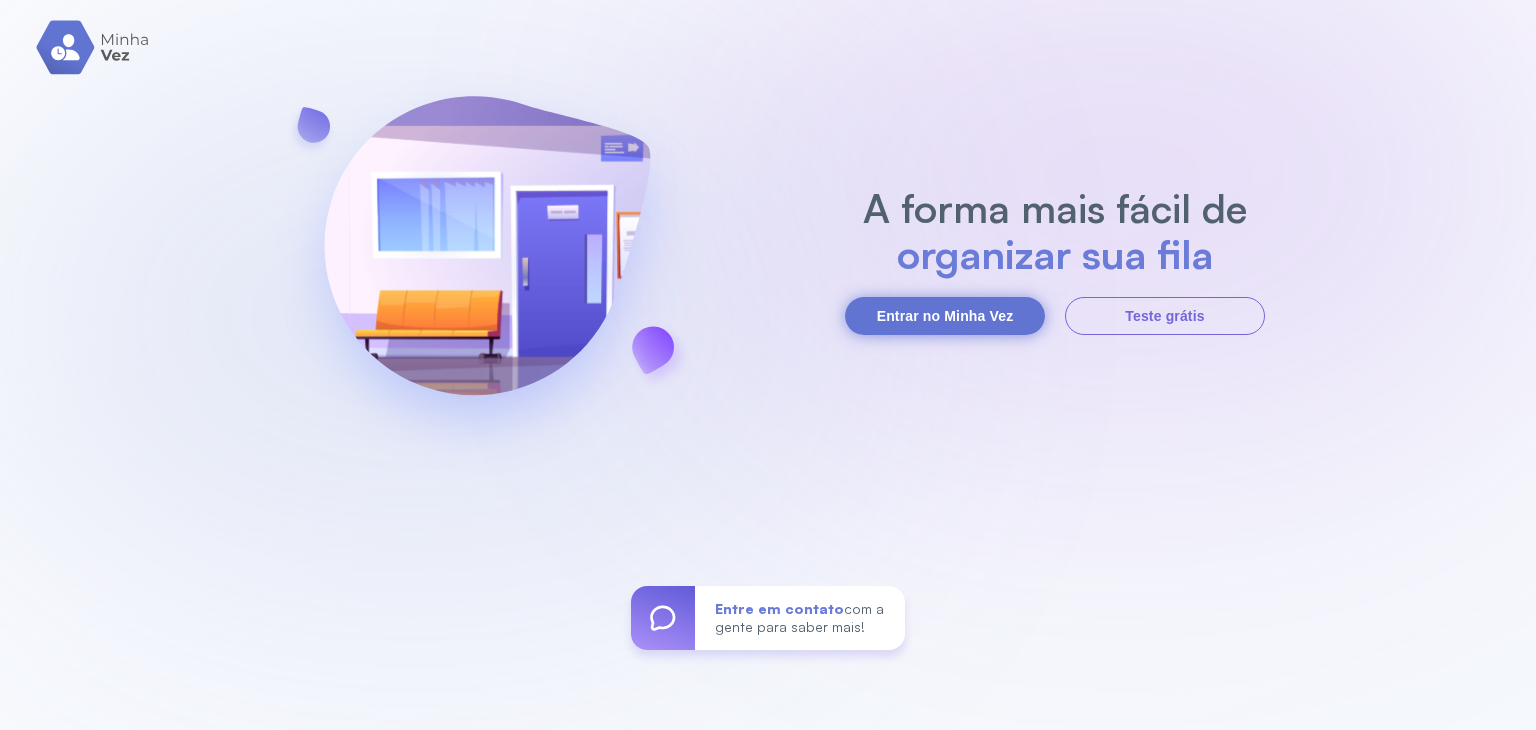 click on "Entrar no Minha Vez" at bounding box center [945, 316] 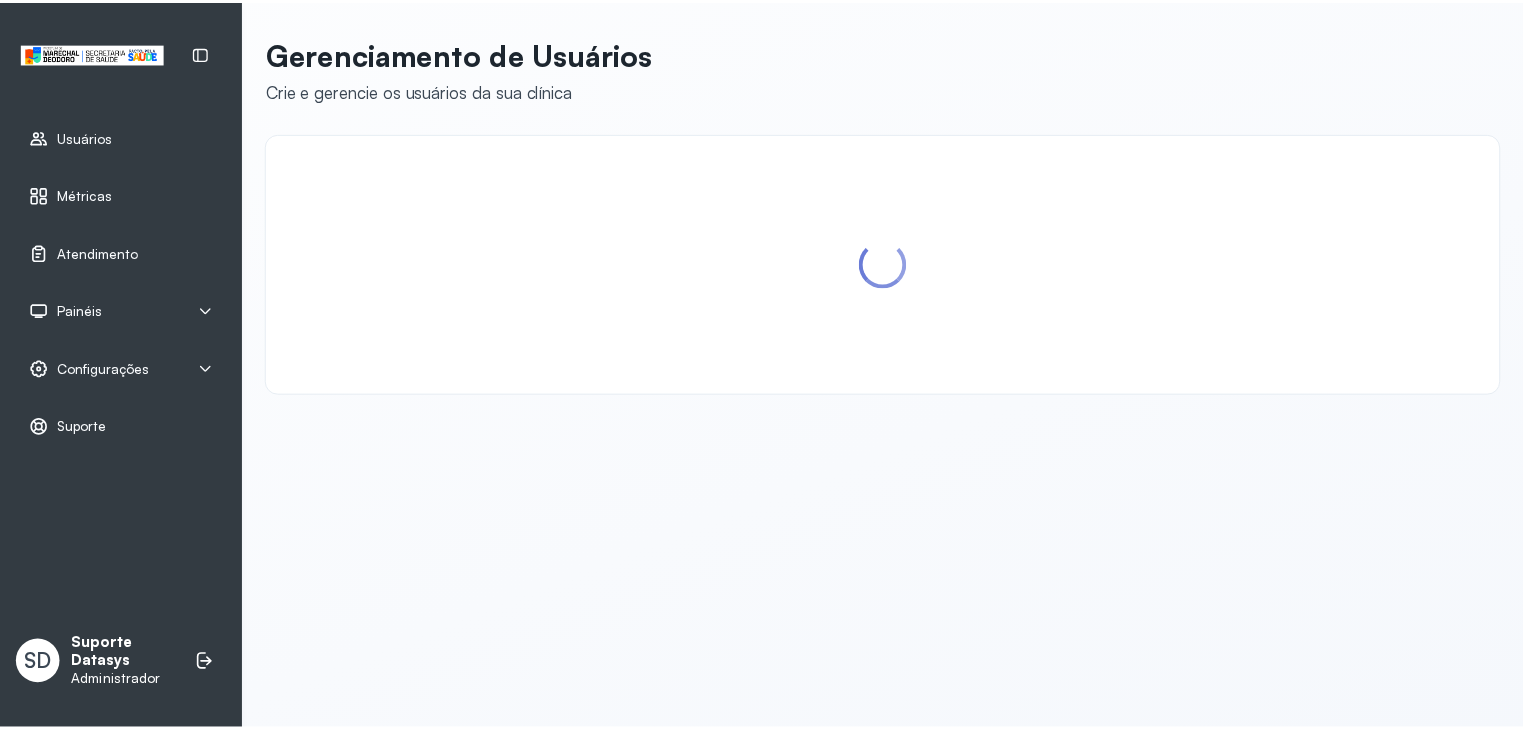 scroll, scrollTop: 0, scrollLeft: 0, axis: both 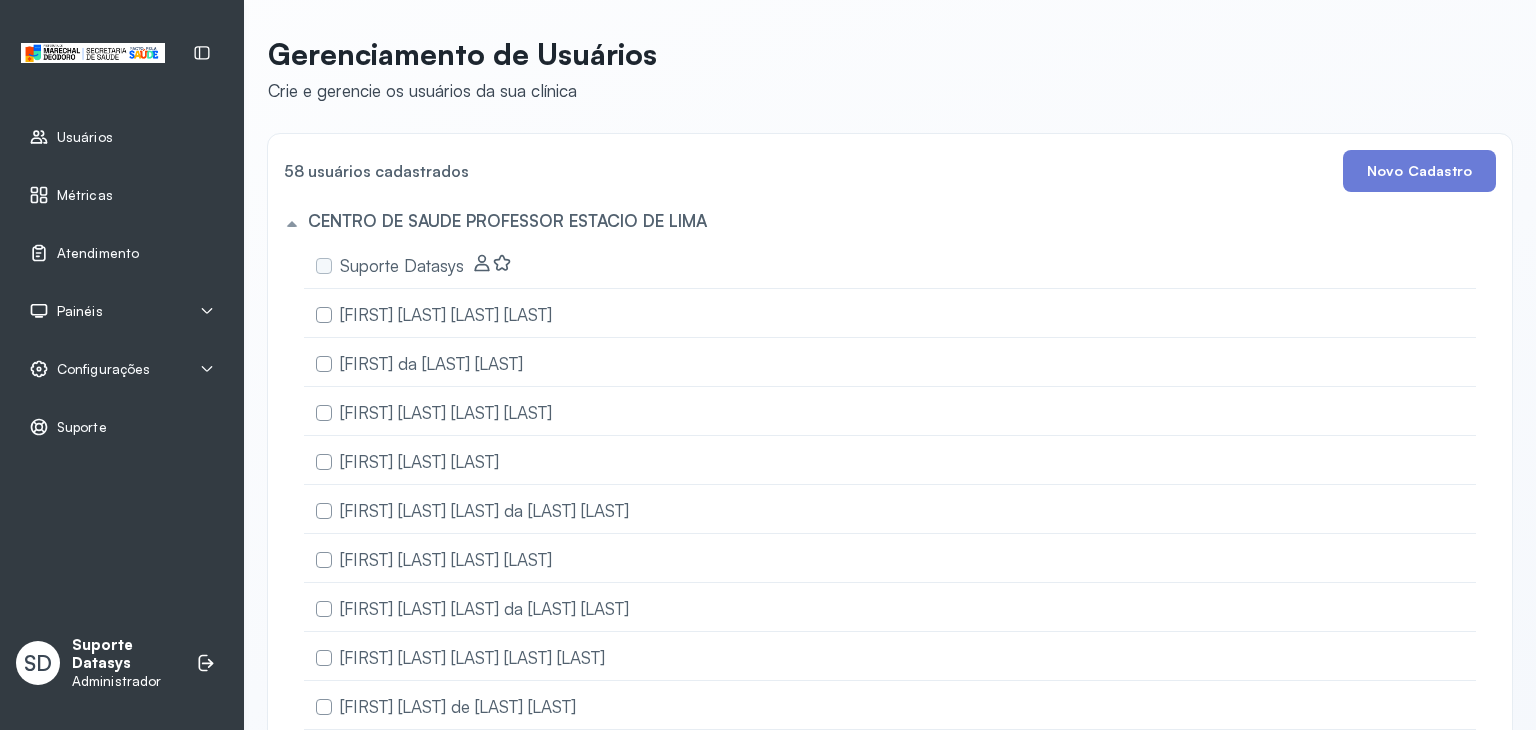 click on "Painéis" at bounding box center [122, 311] 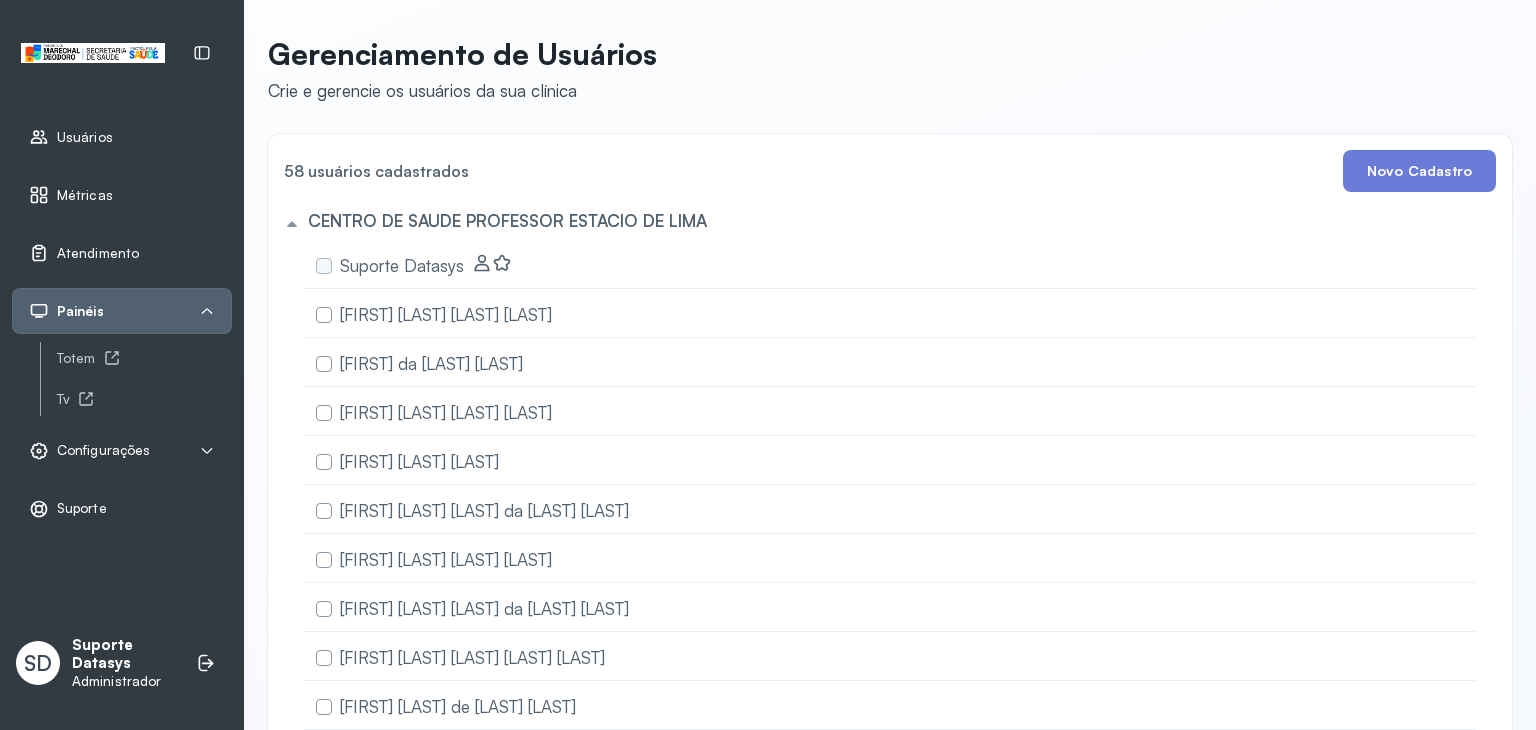 click on "Painéis" at bounding box center (122, 311) 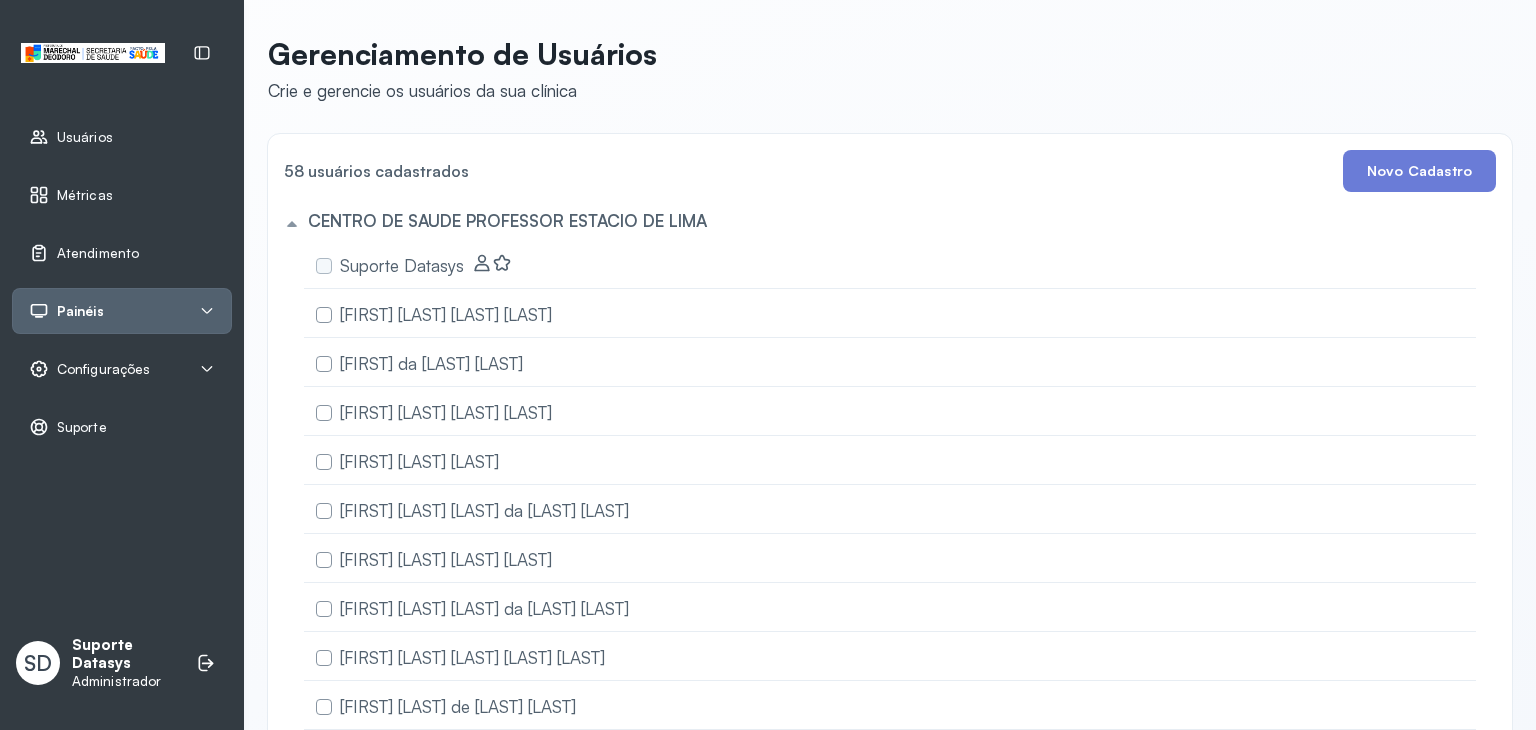 click on "Configurações" at bounding box center (103, 369) 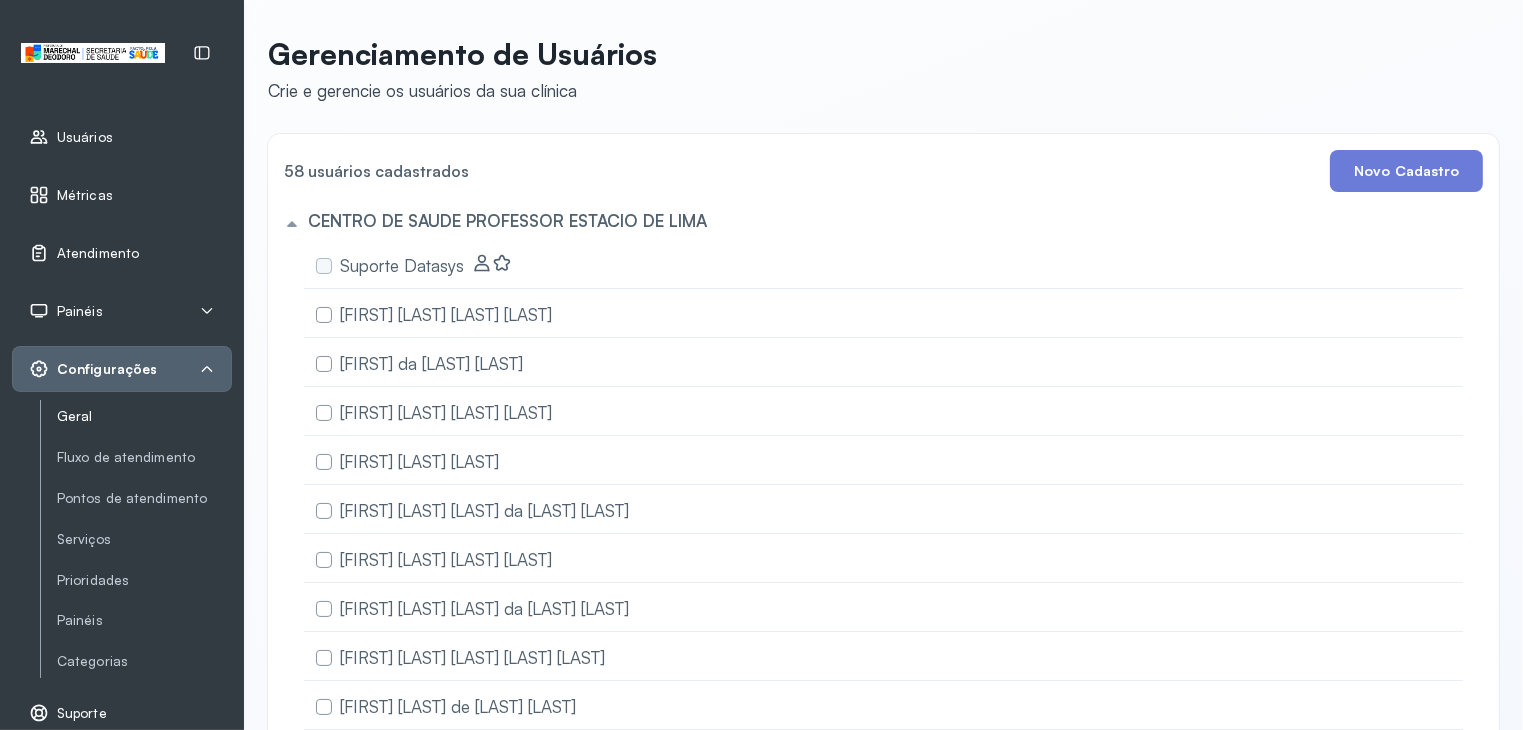 click on "Geral" at bounding box center [144, 416] 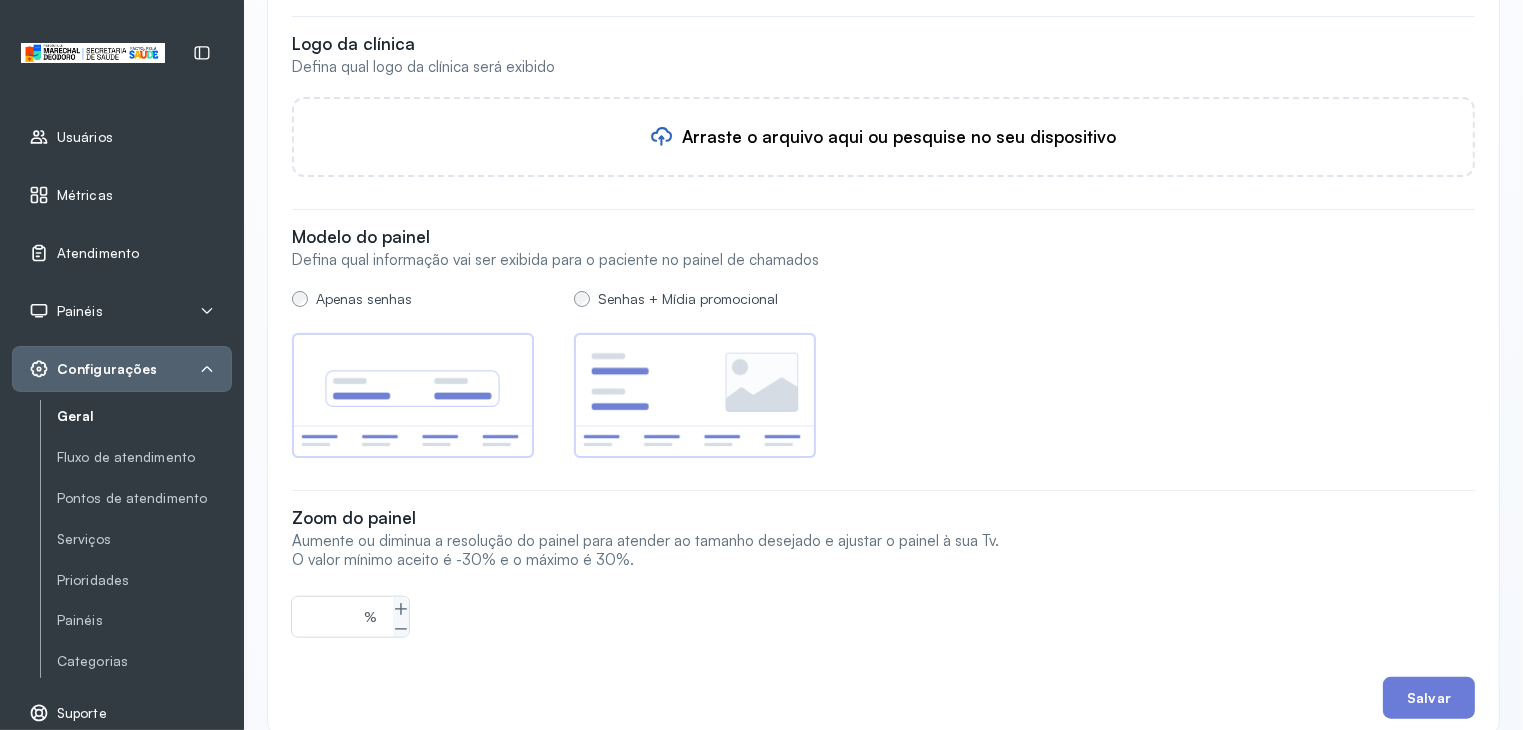 scroll, scrollTop: 1793, scrollLeft: 0, axis: vertical 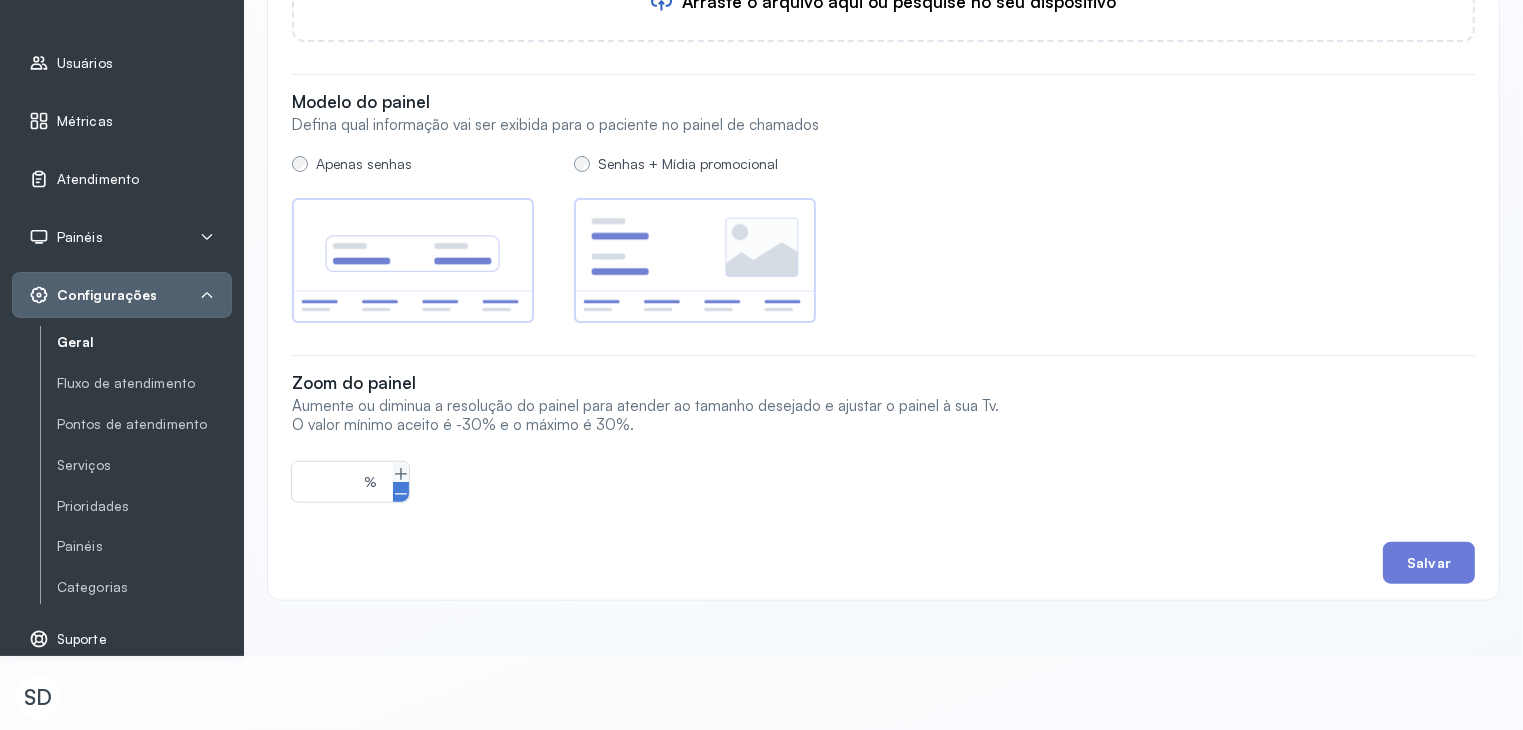 click 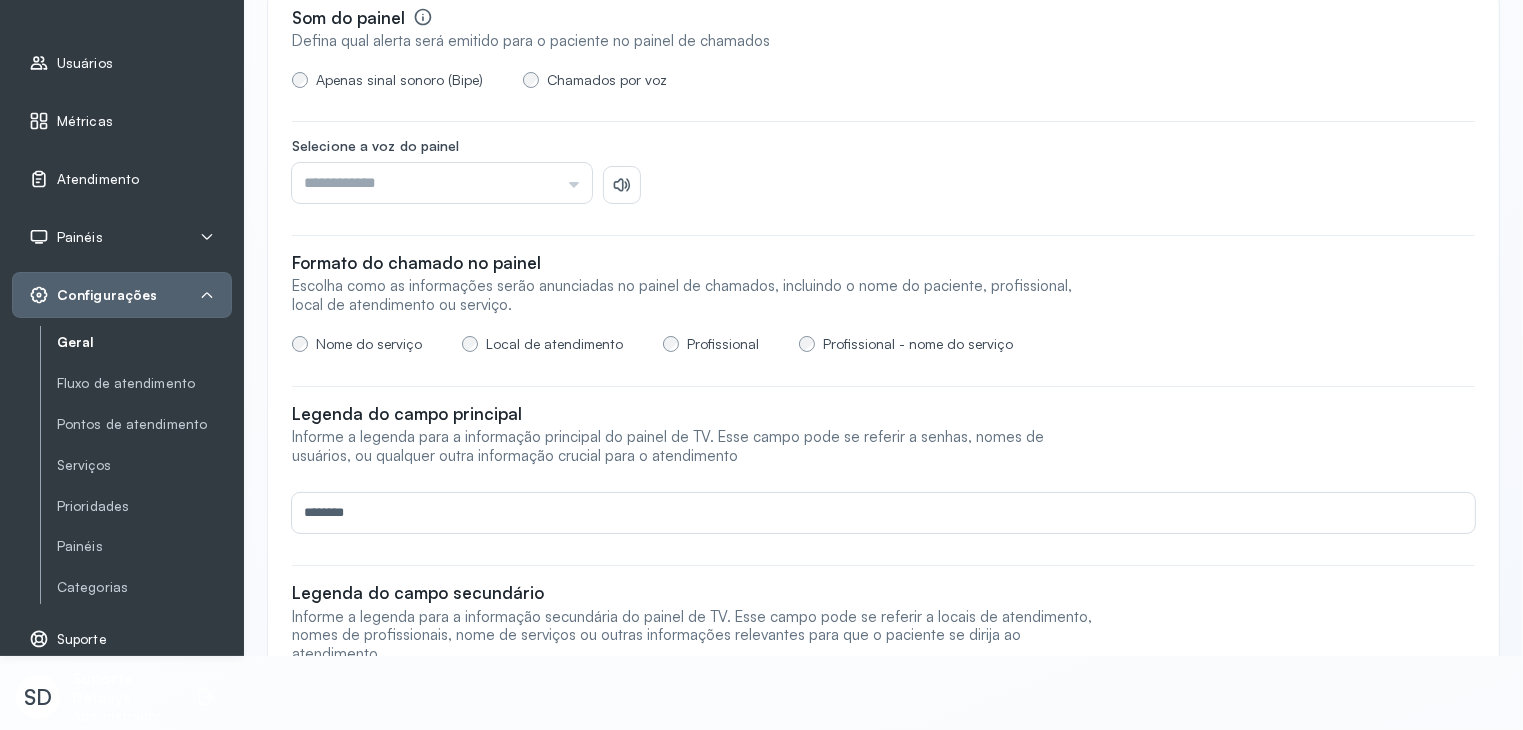 scroll, scrollTop: 0, scrollLeft: 0, axis: both 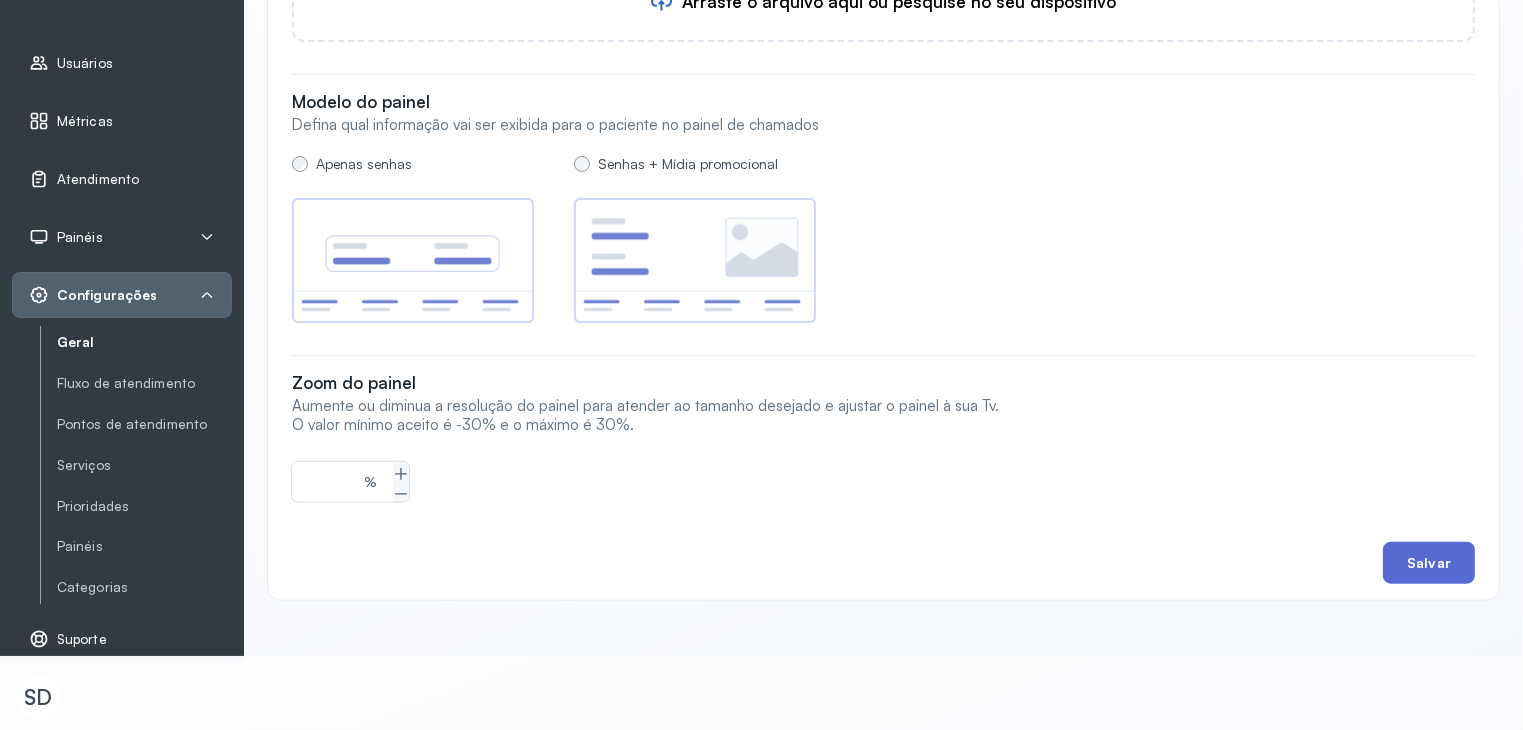 click on "Salvar" at bounding box center (1429, 563) 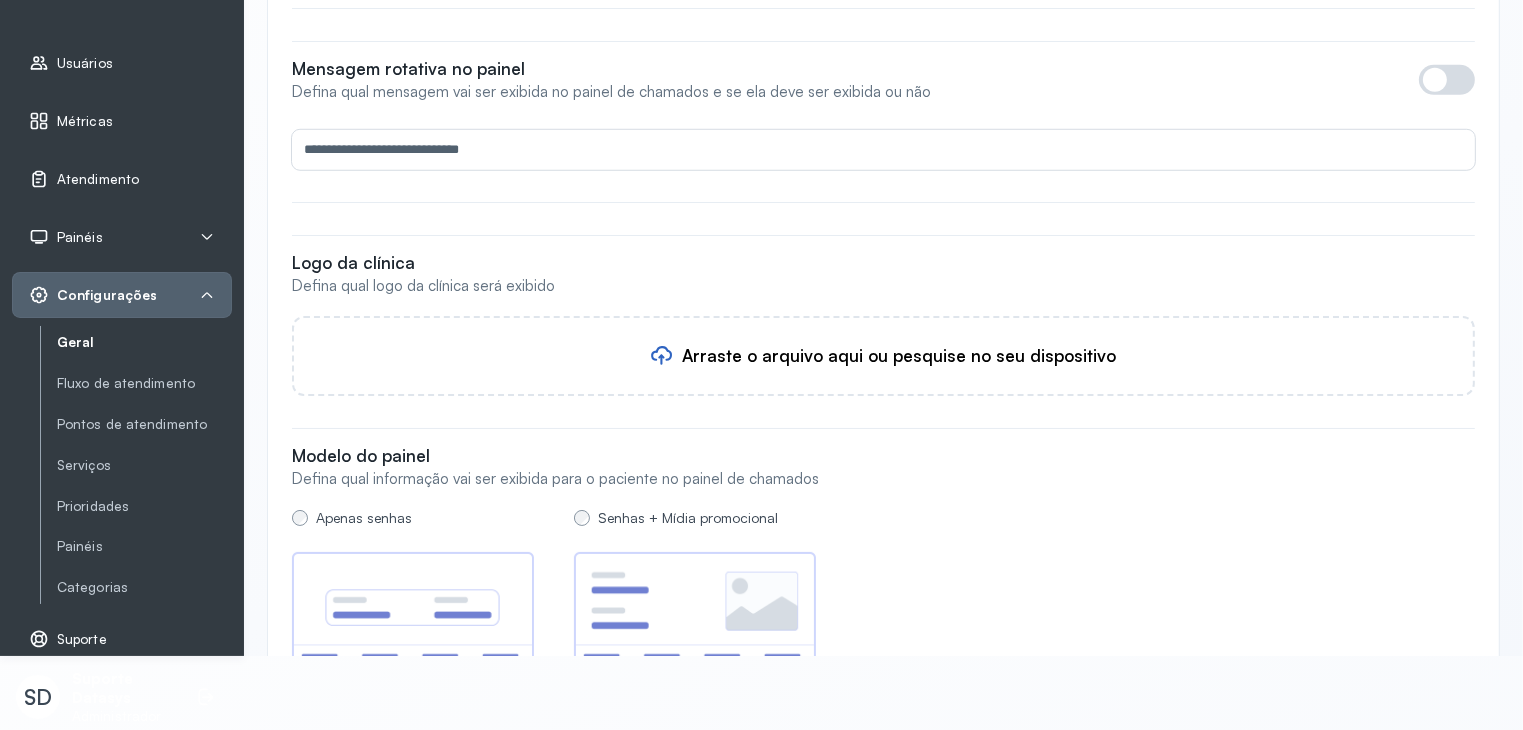 scroll, scrollTop: 1793, scrollLeft: 0, axis: vertical 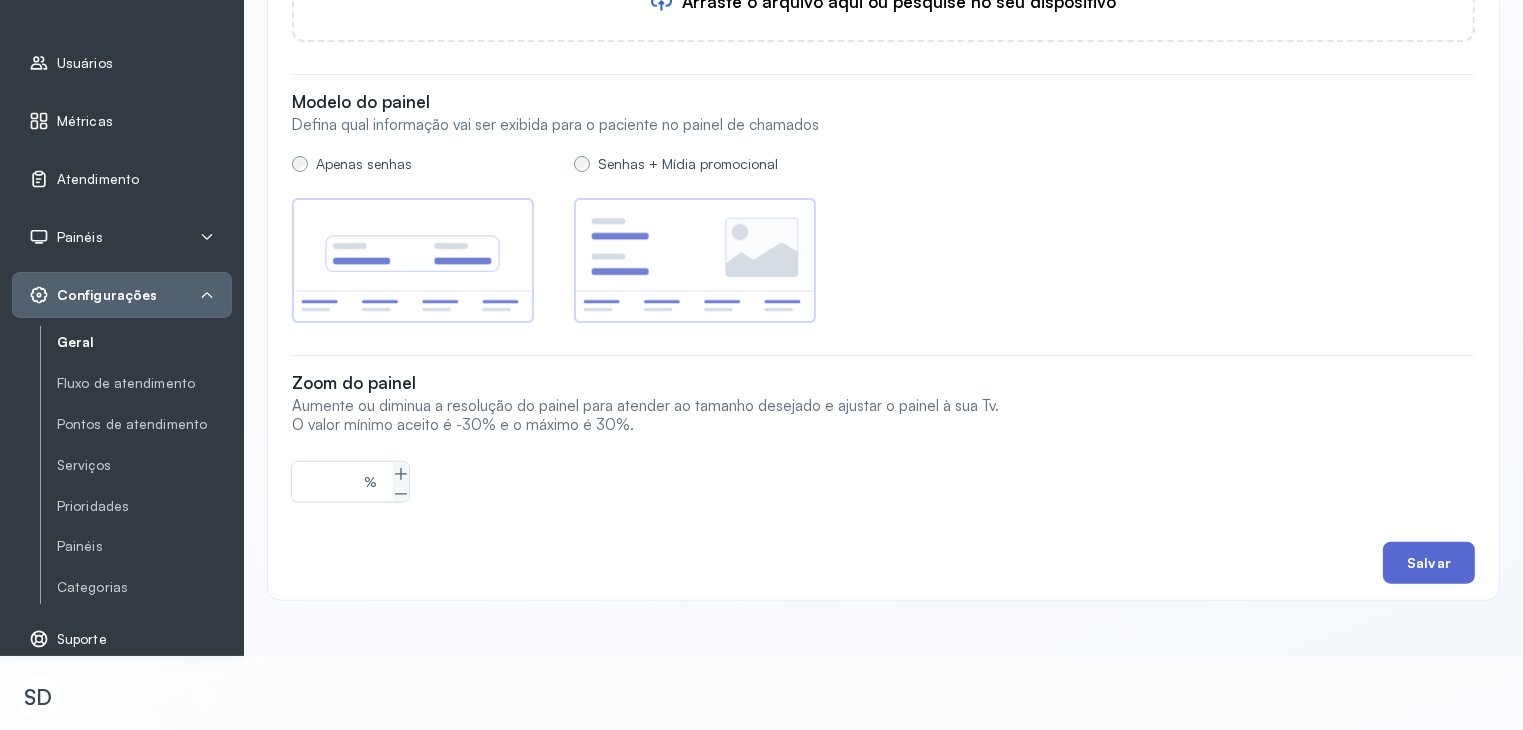 click on "Salvar" at bounding box center [1429, 563] 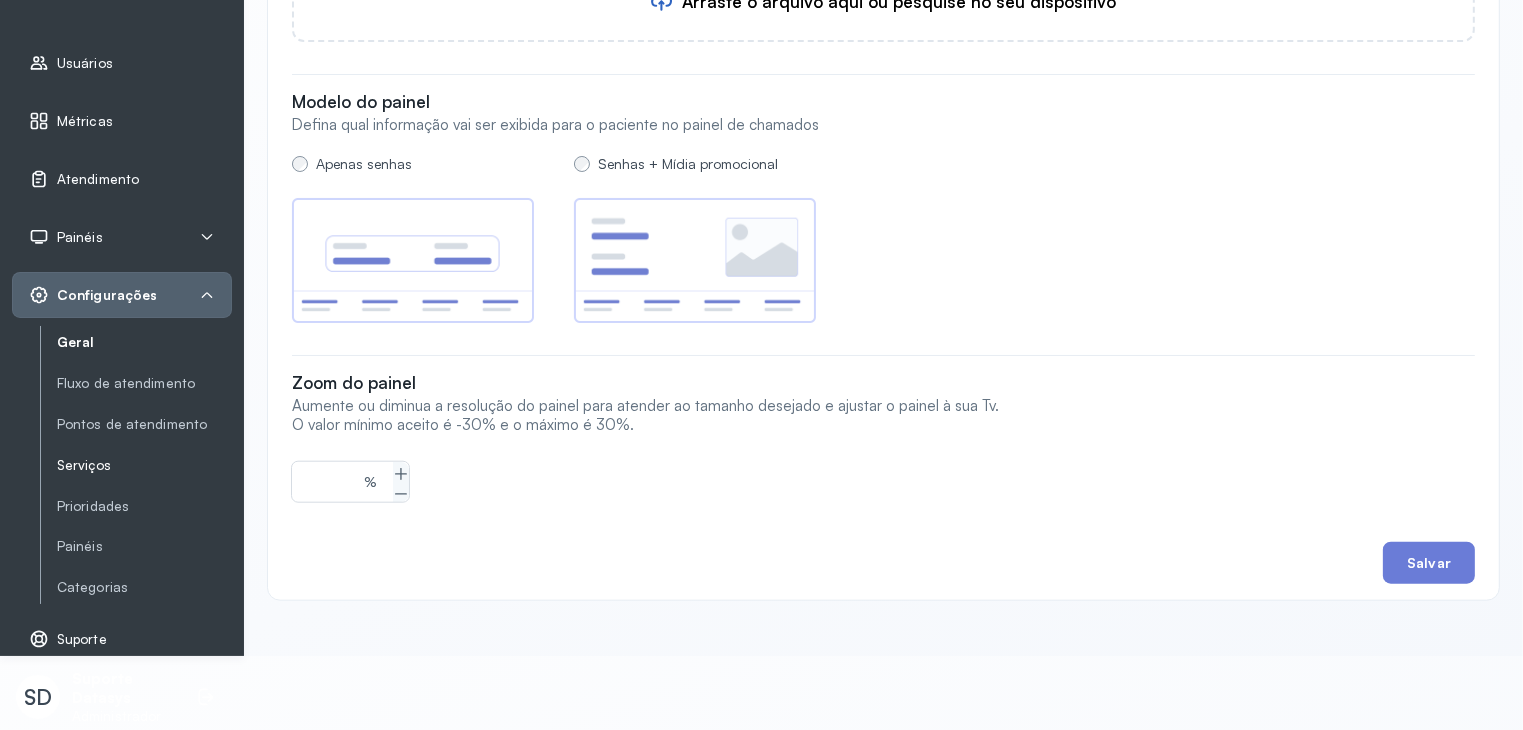 click on "Serviços" at bounding box center (144, 465) 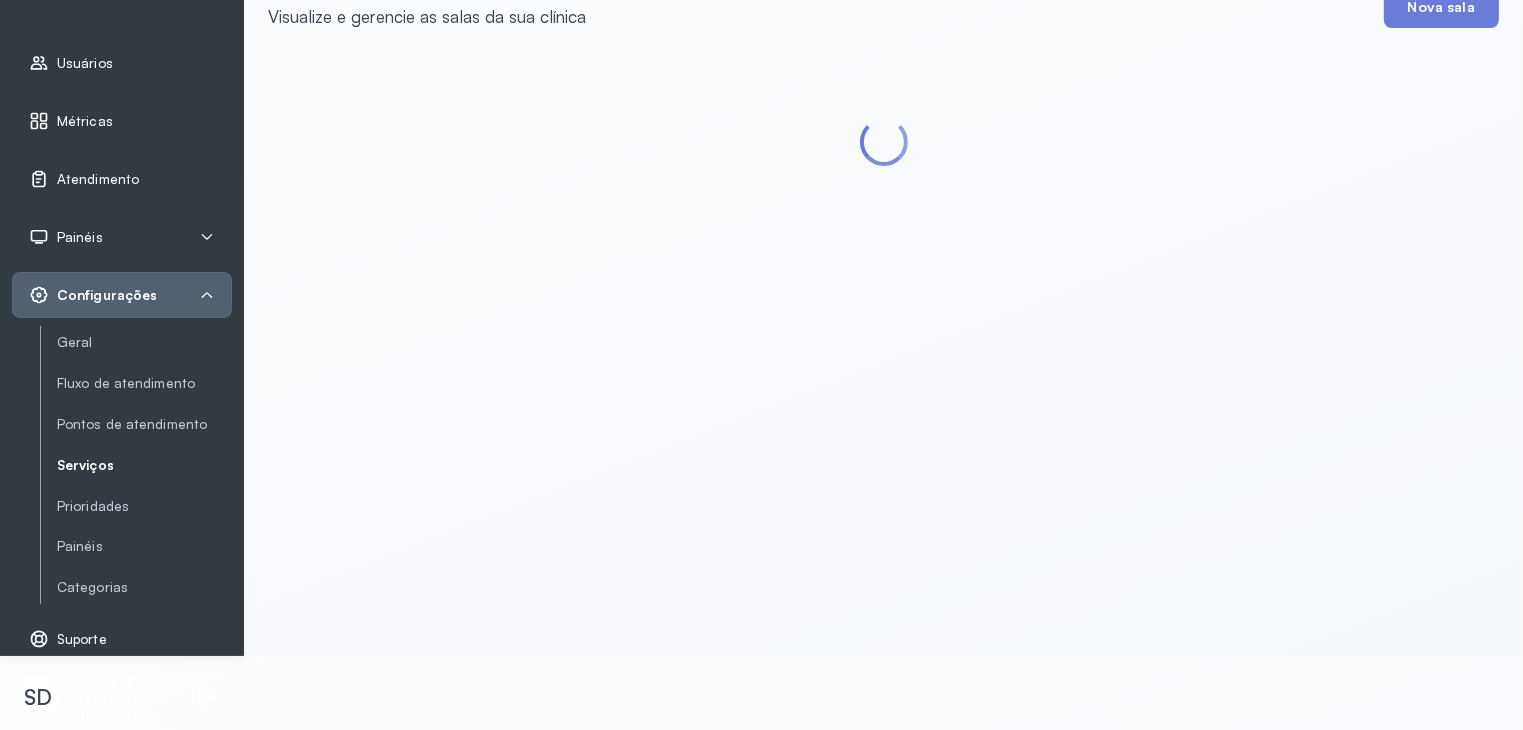 scroll, scrollTop: 0, scrollLeft: 0, axis: both 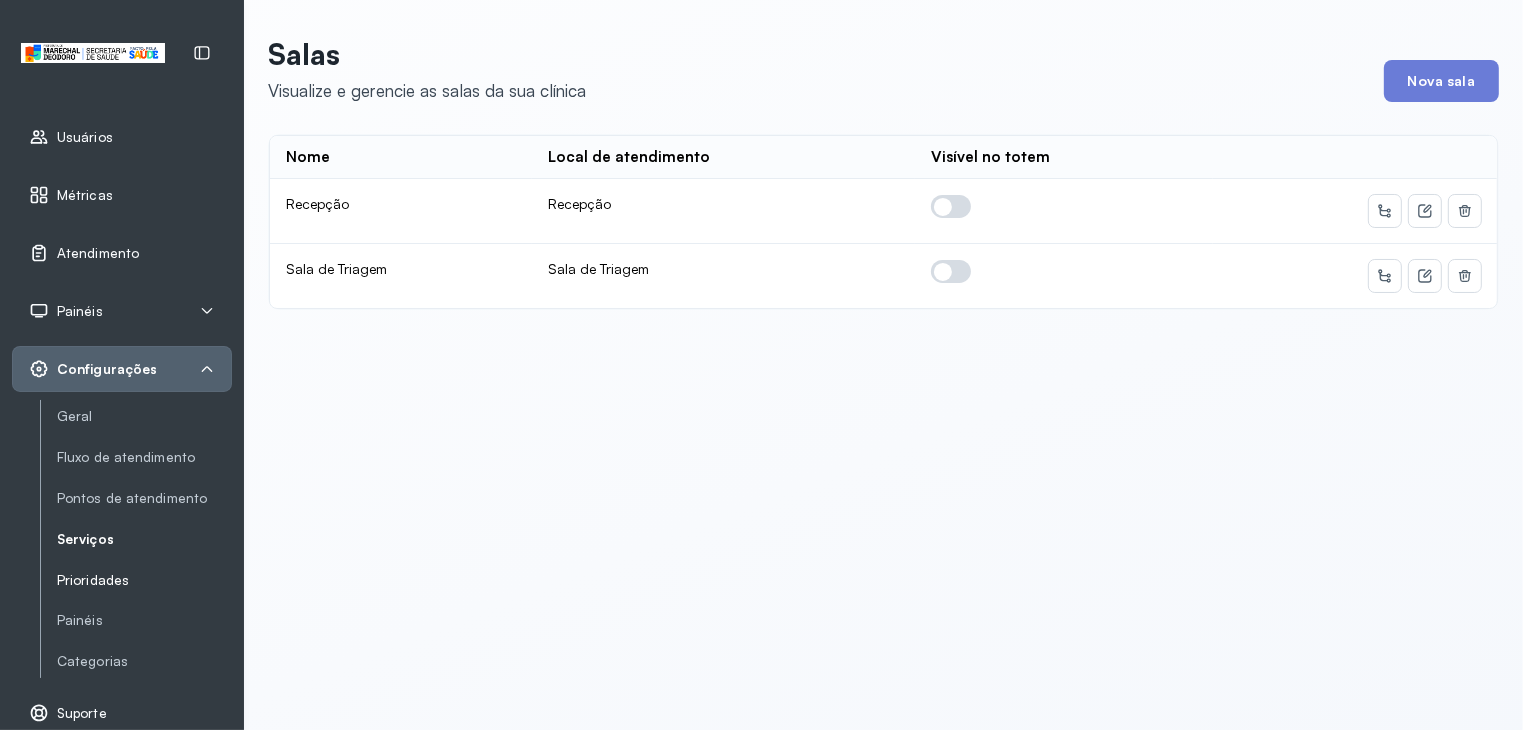 click on "Prioridades" at bounding box center (144, 580) 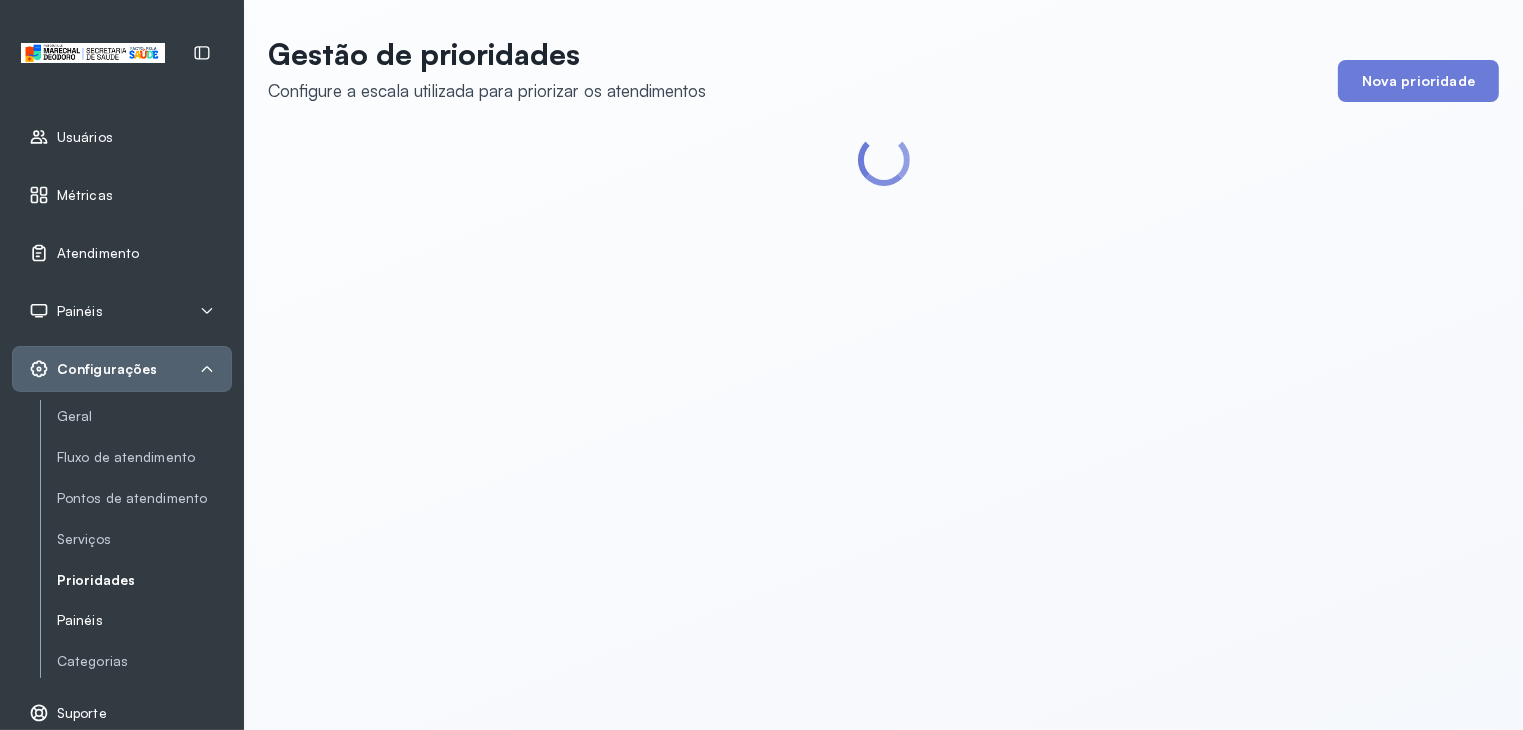click on "Painéis" 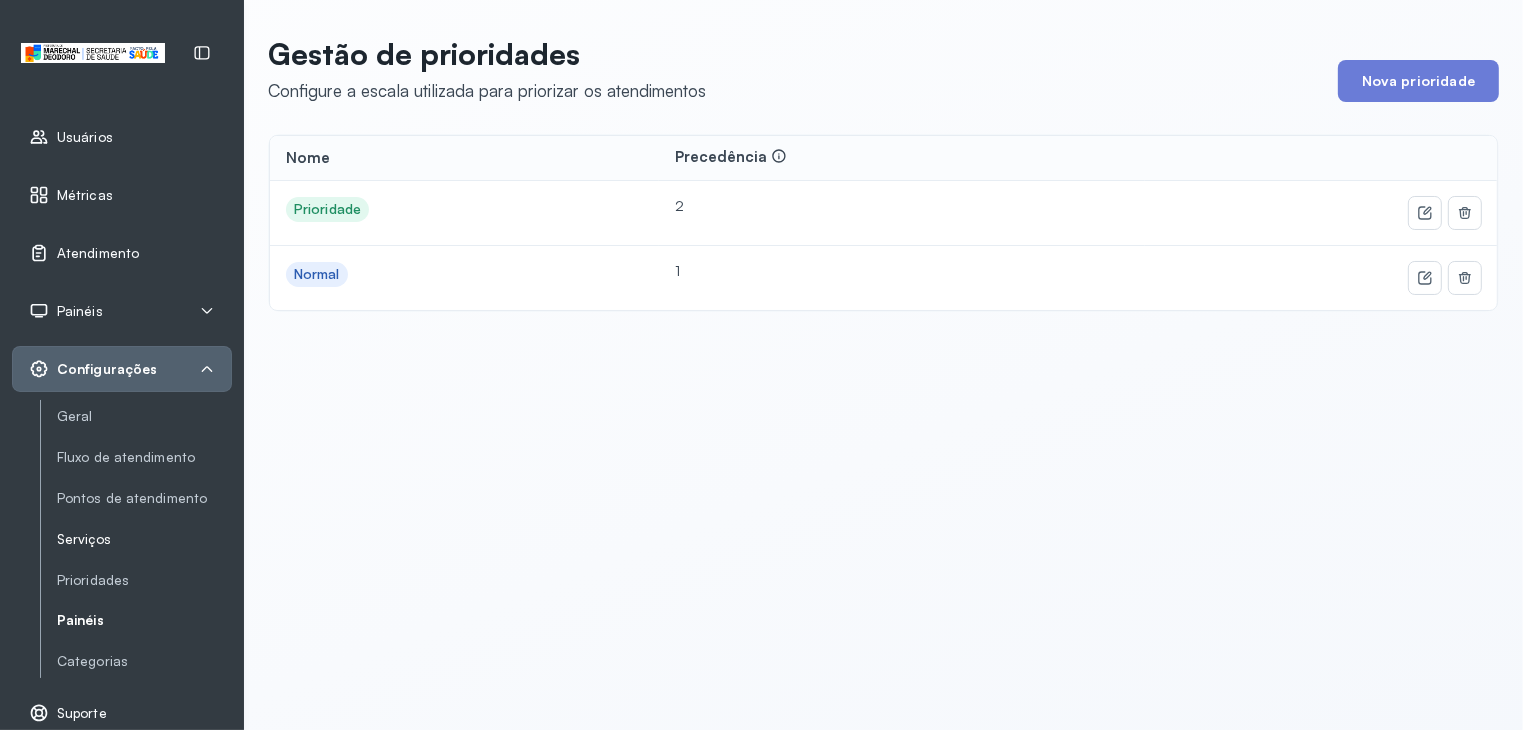 click on "Serviços" at bounding box center (144, 539) 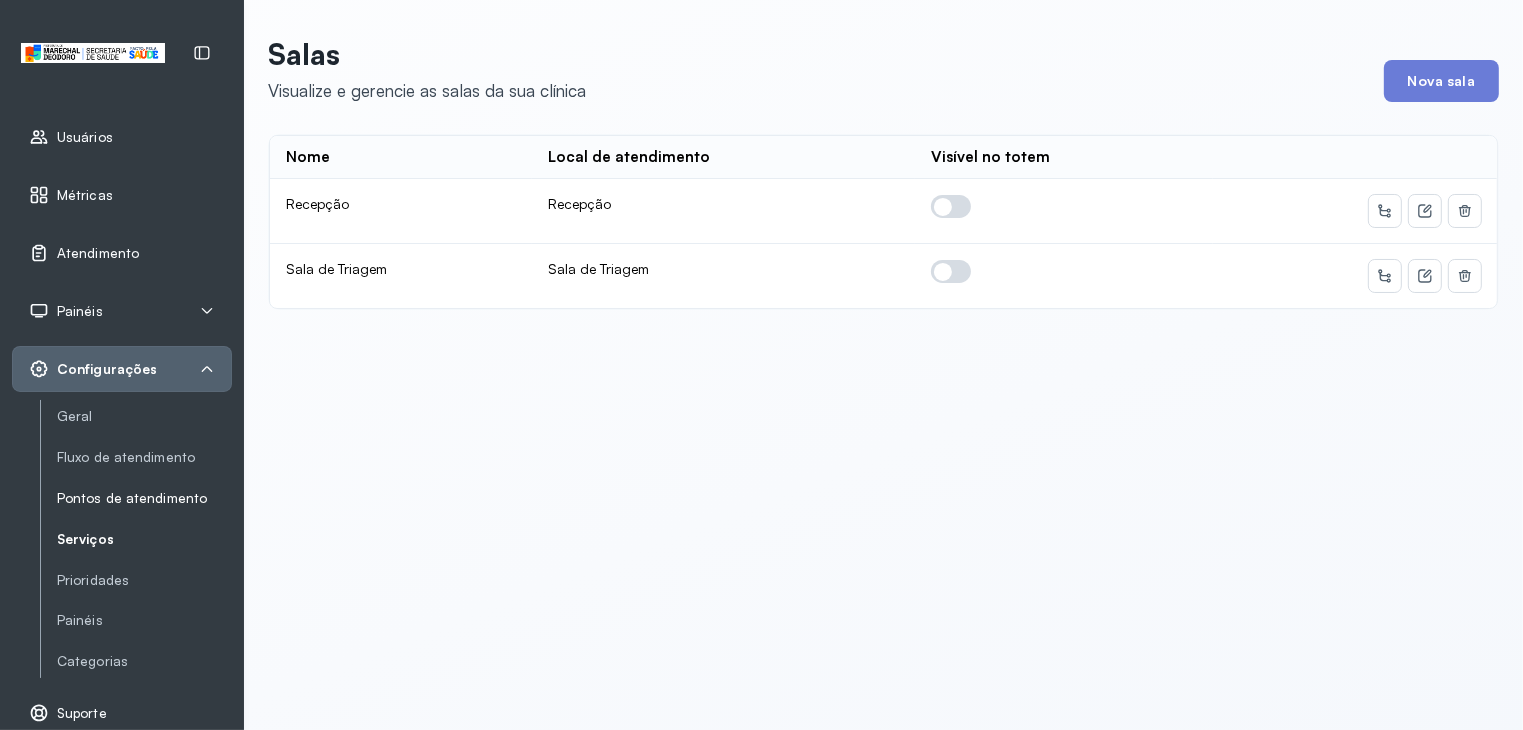 click on "Pontos de atendimento" 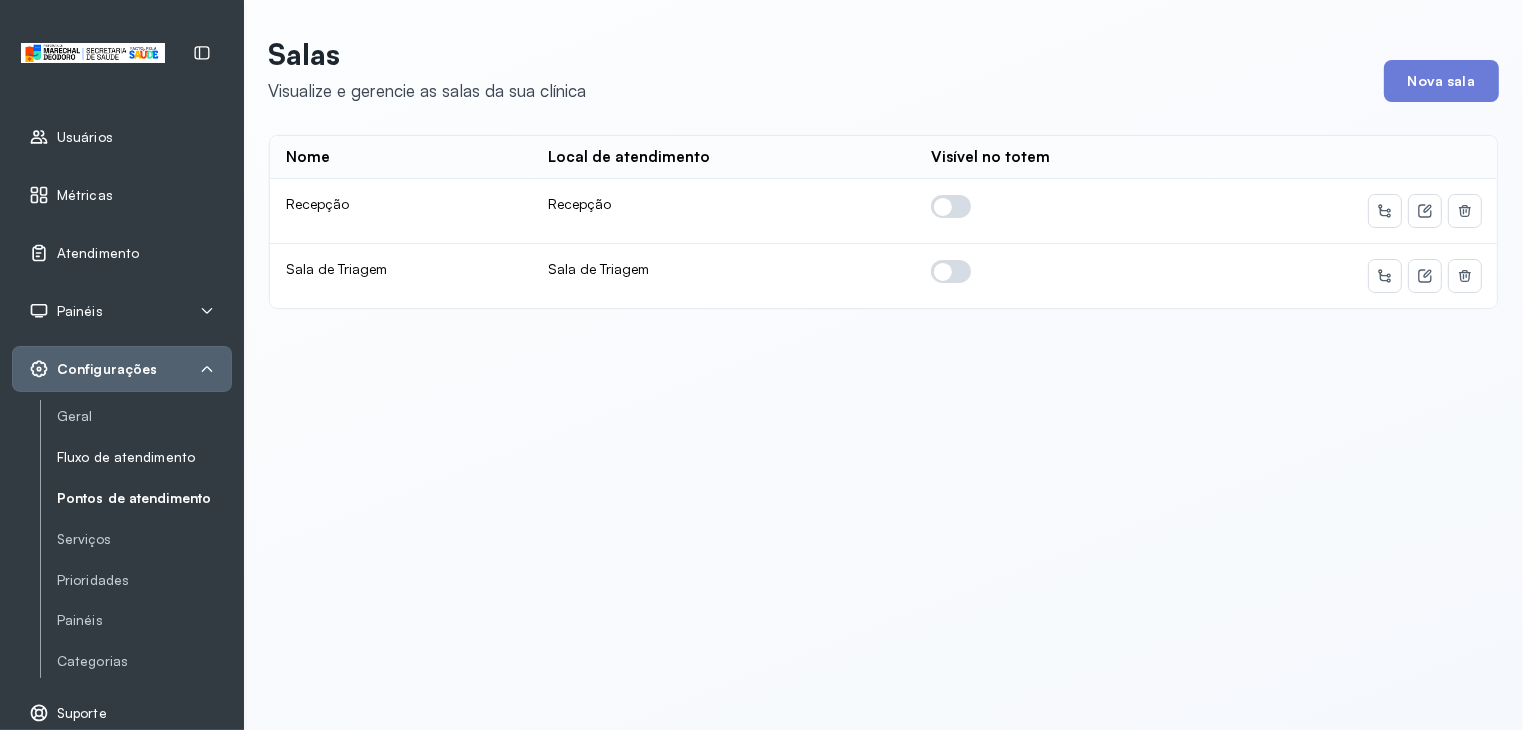 click on "Fluxo de atendimento" at bounding box center [144, 457] 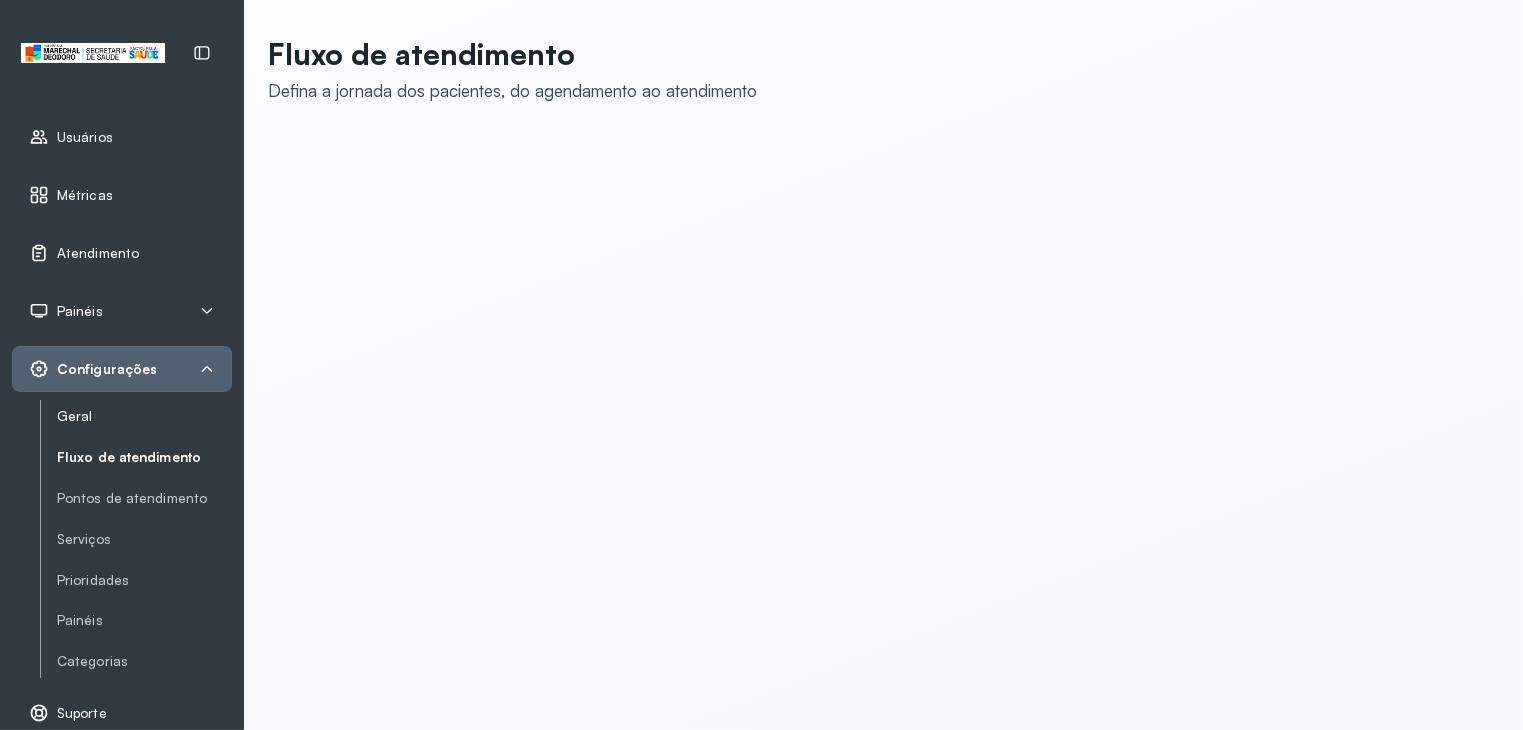 click on "Geral" at bounding box center (144, 416) 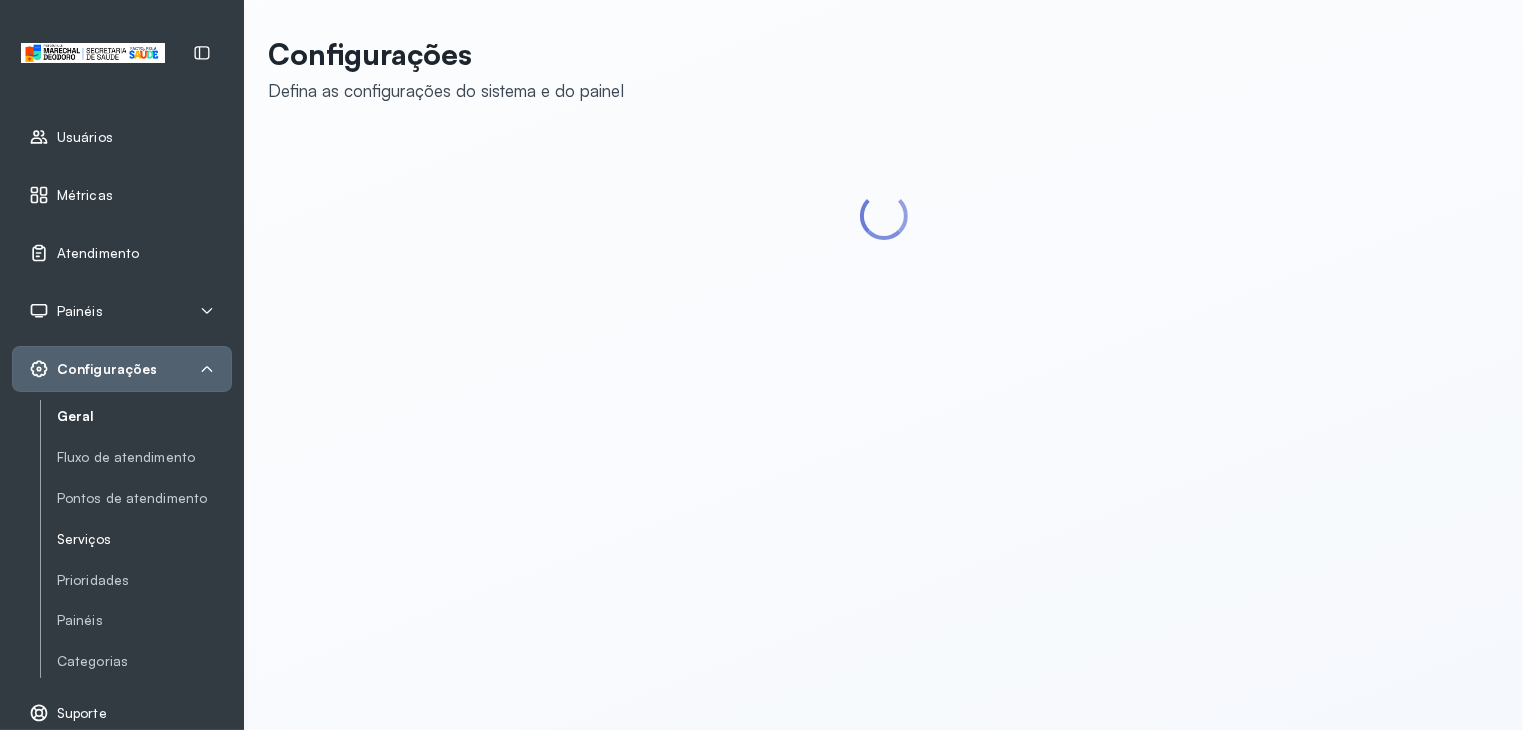 click on "Serviços" at bounding box center [144, 539] 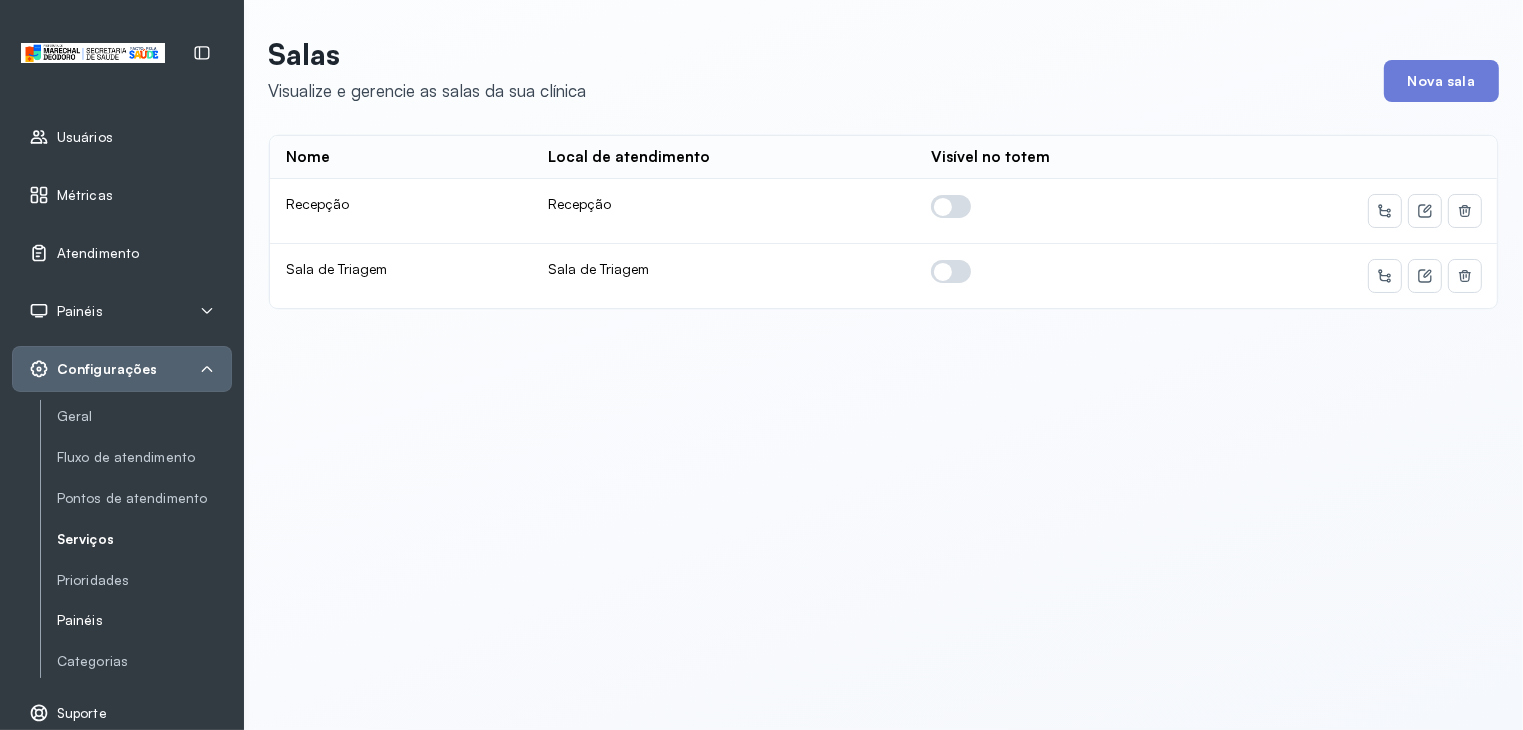 click on "Painéis" 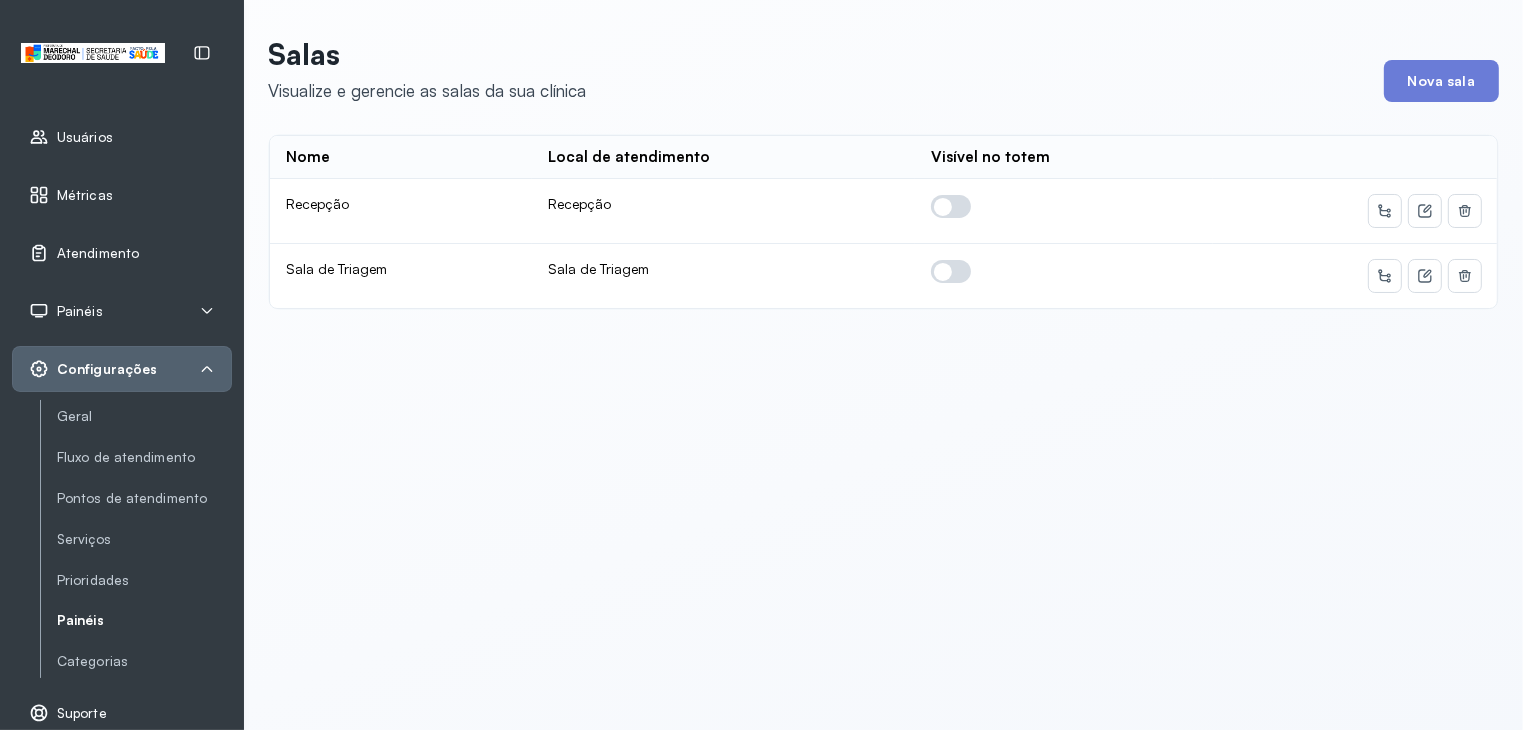 click on "Painéis" at bounding box center [144, 620] 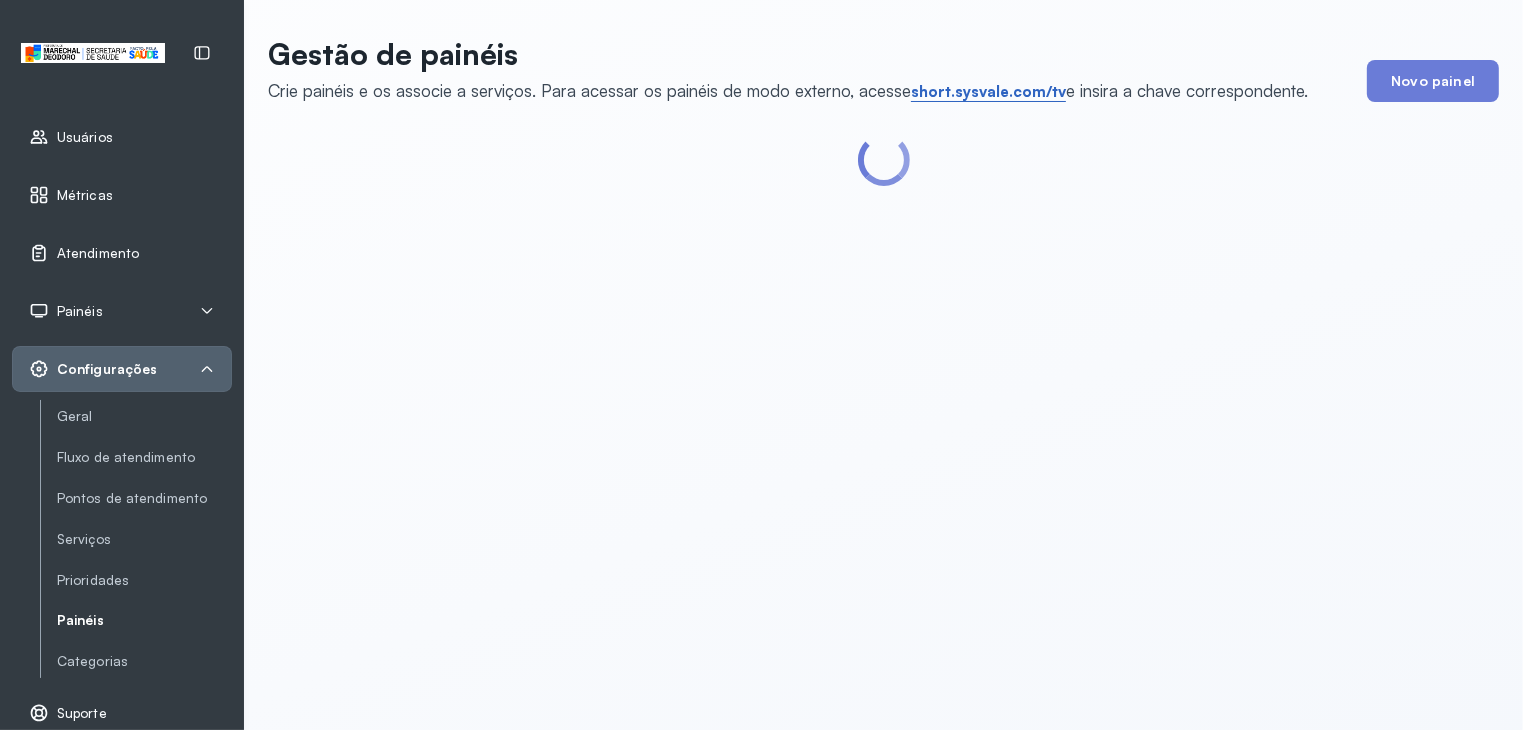 click on "short.sysvale.com/tv" at bounding box center [988, 92] 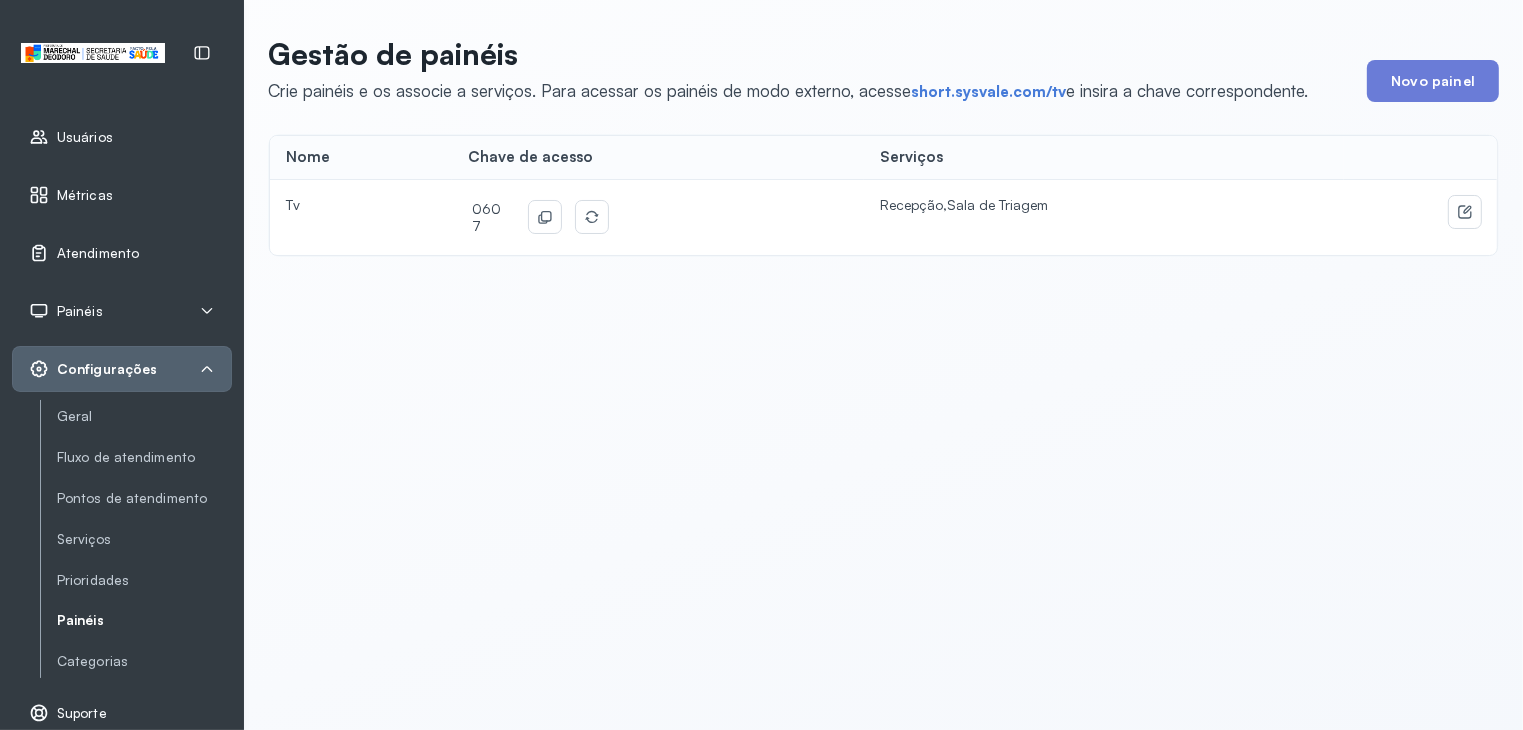 drag, startPoint x: 537, startPoint y: 219, endPoint x: 721, endPoint y: 32, distance: 262.34518 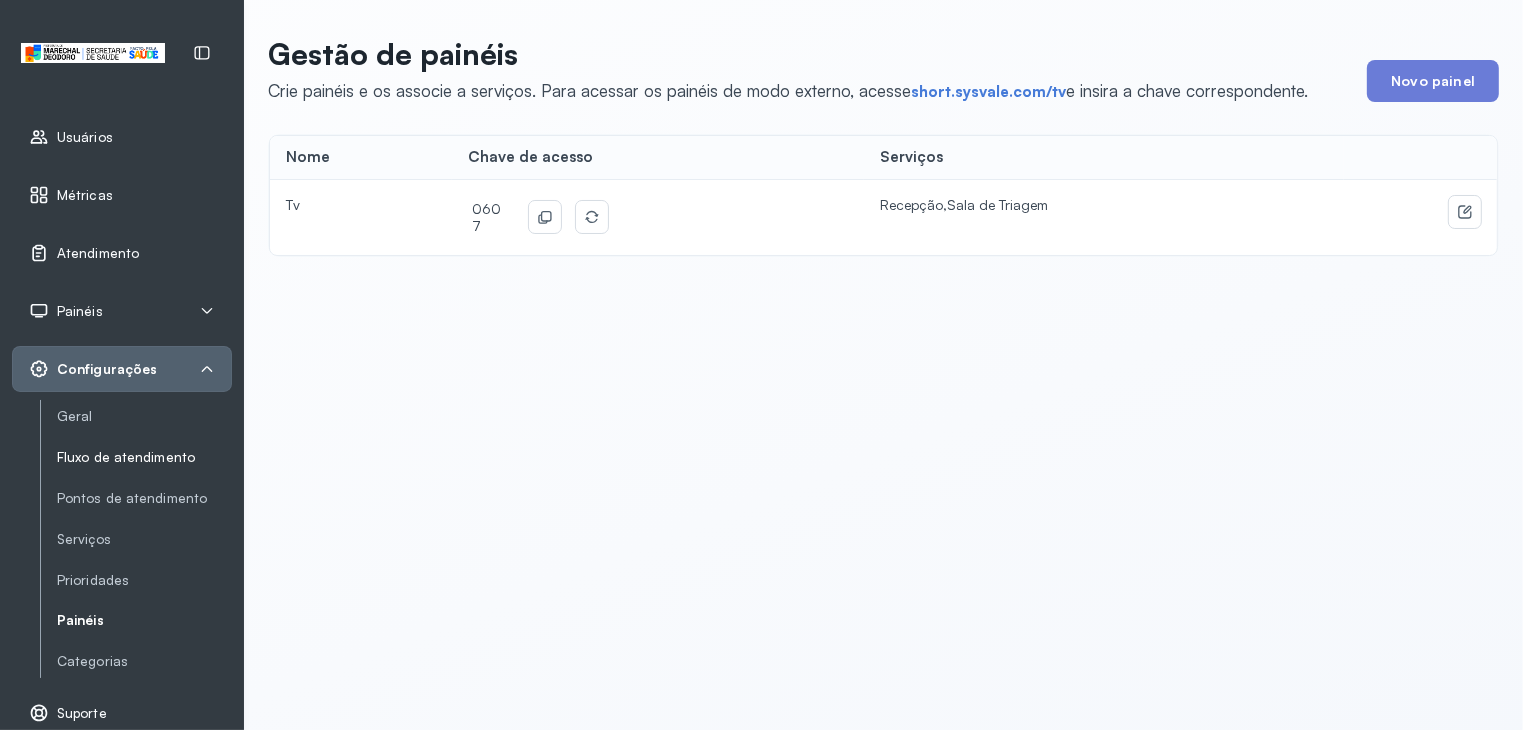 scroll, scrollTop: 74, scrollLeft: 0, axis: vertical 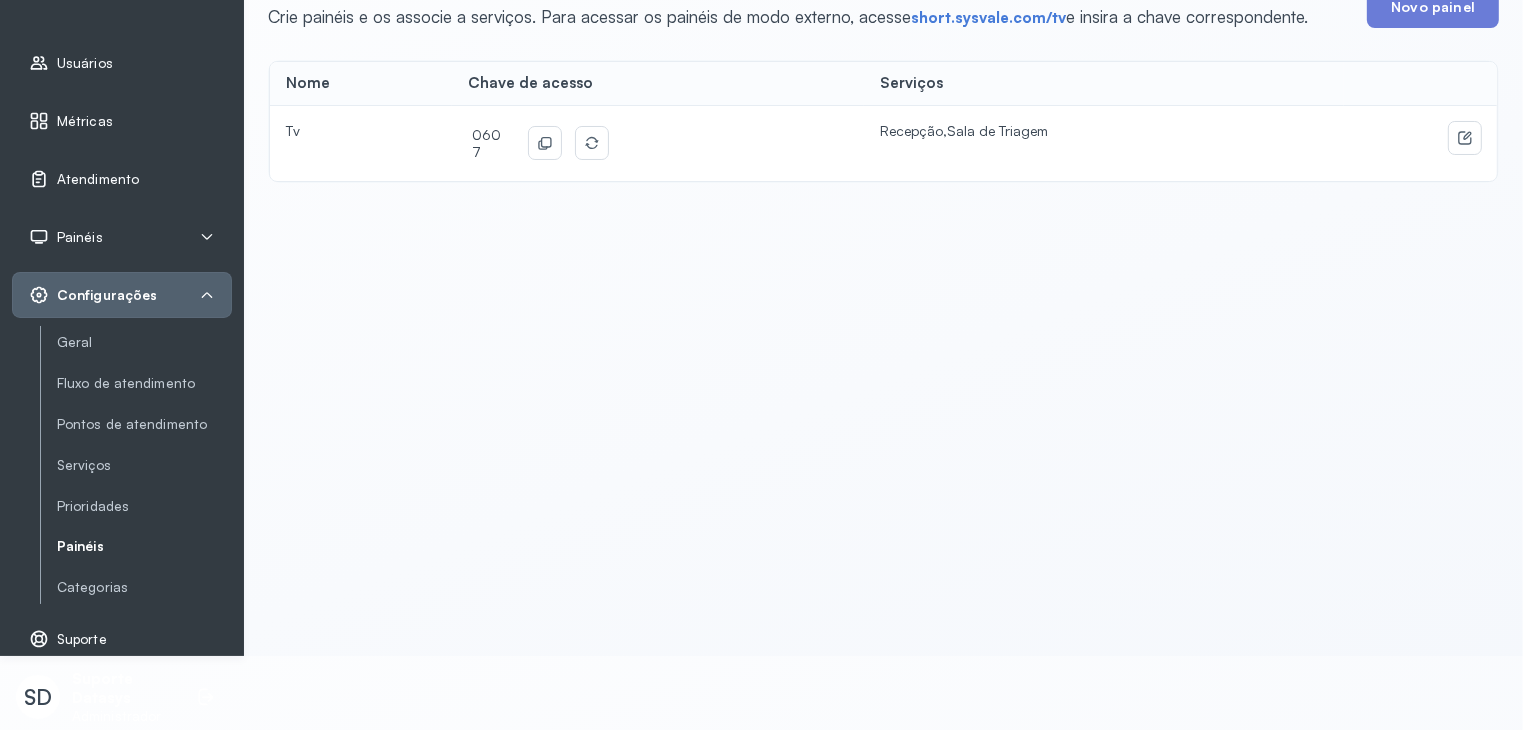 click on "Geral Fluxo de atendimento Pontos de atendimento Serviços Prioridades Painéis Categorias" at bounding box center [136, 465] 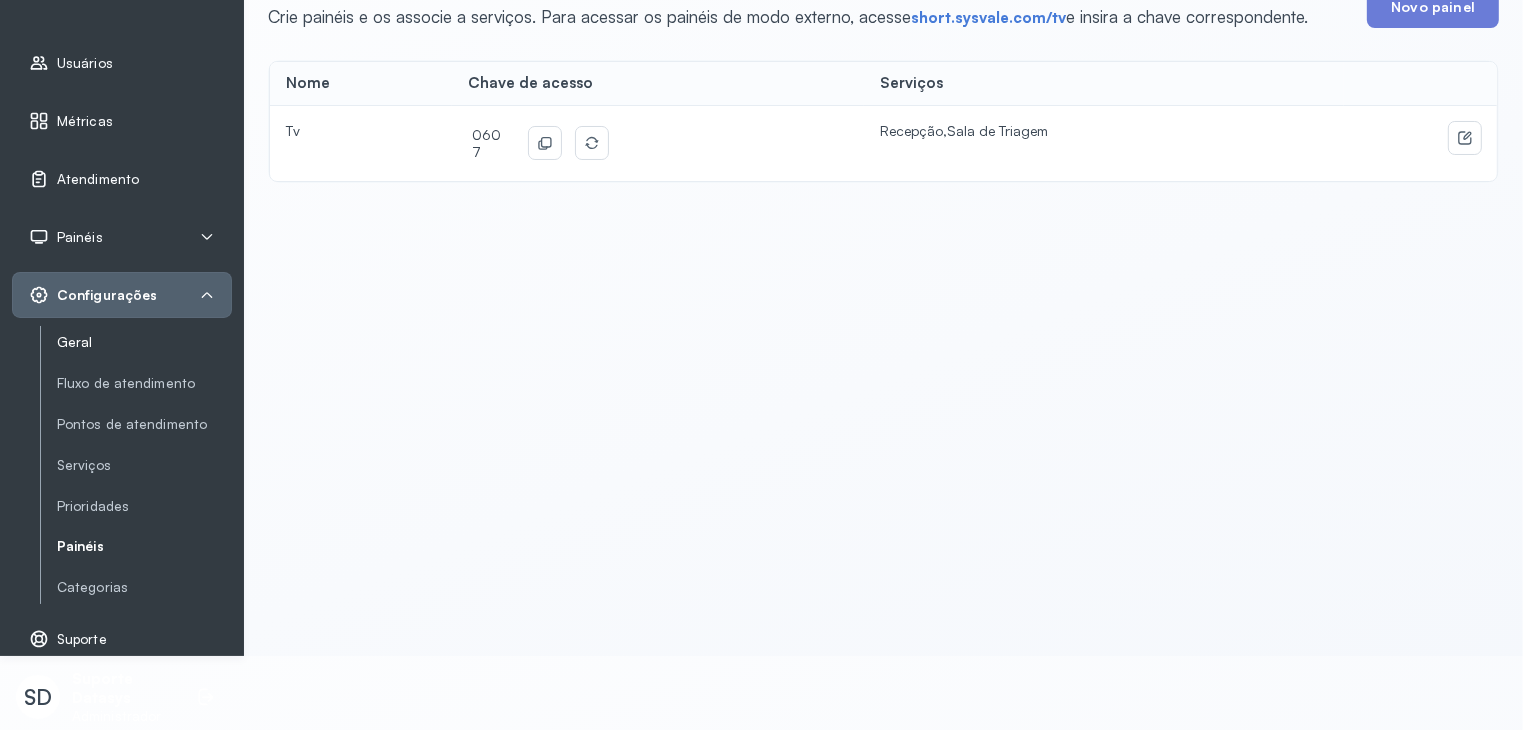 click on "Geral" at bounding box center [144, 342] 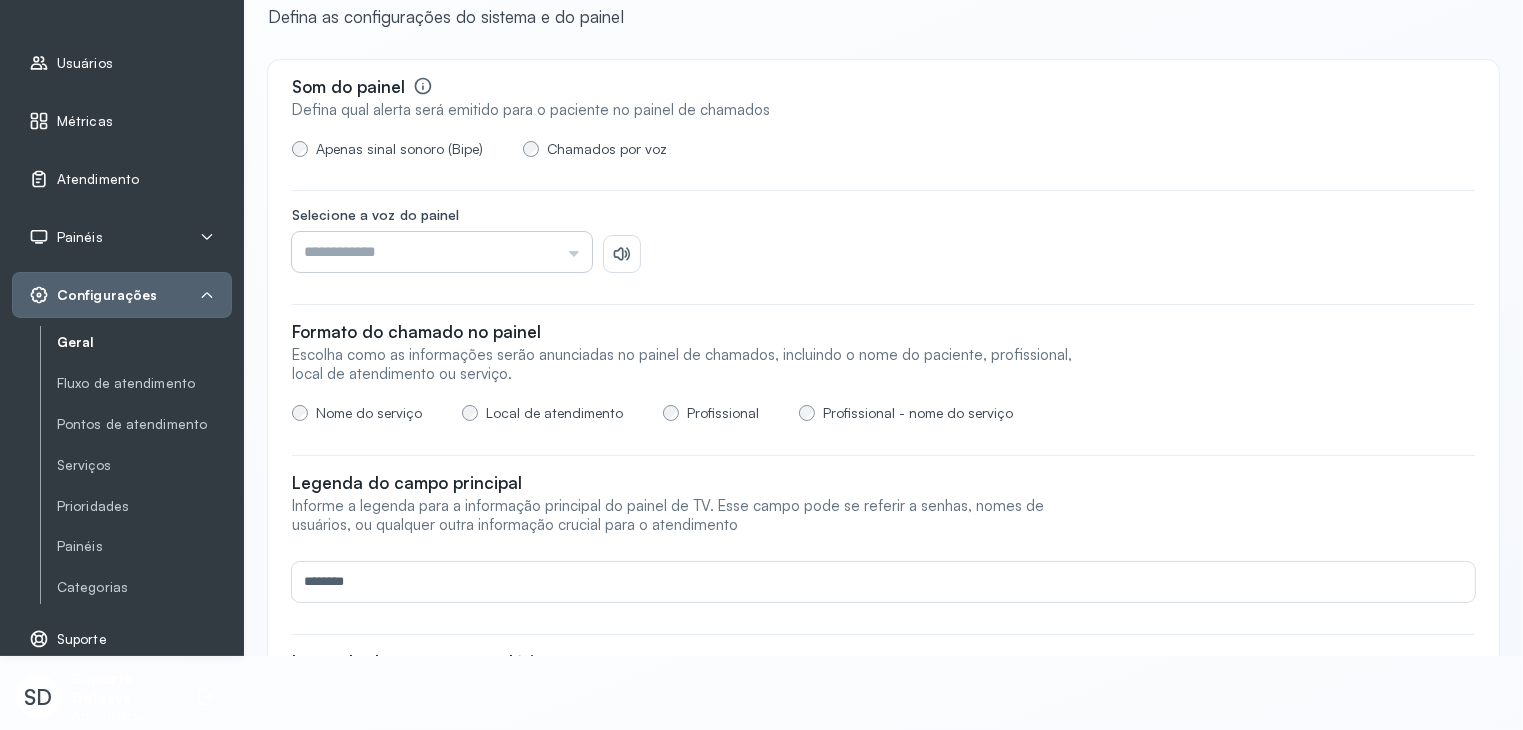 click at bounding box center (442, 252) 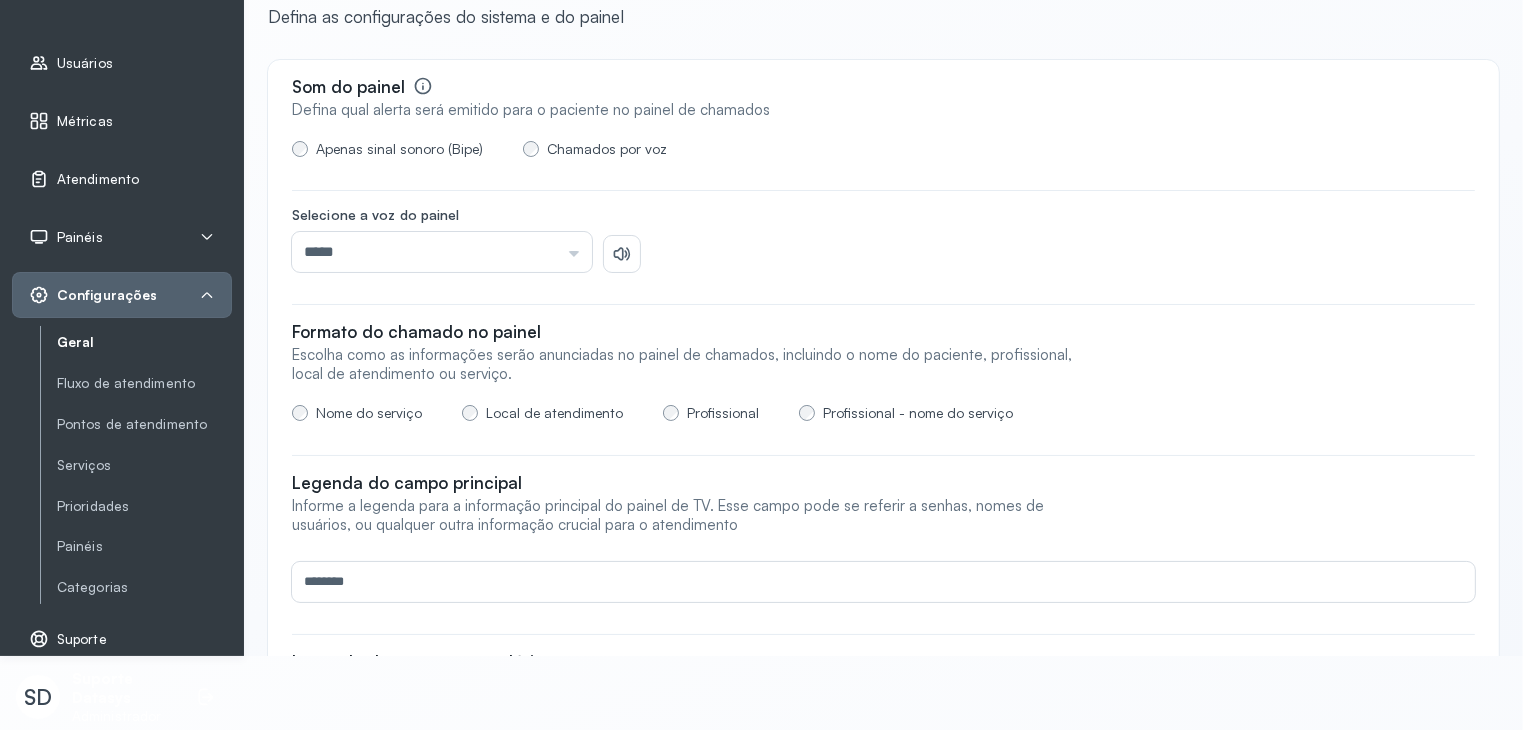 click on "**********" 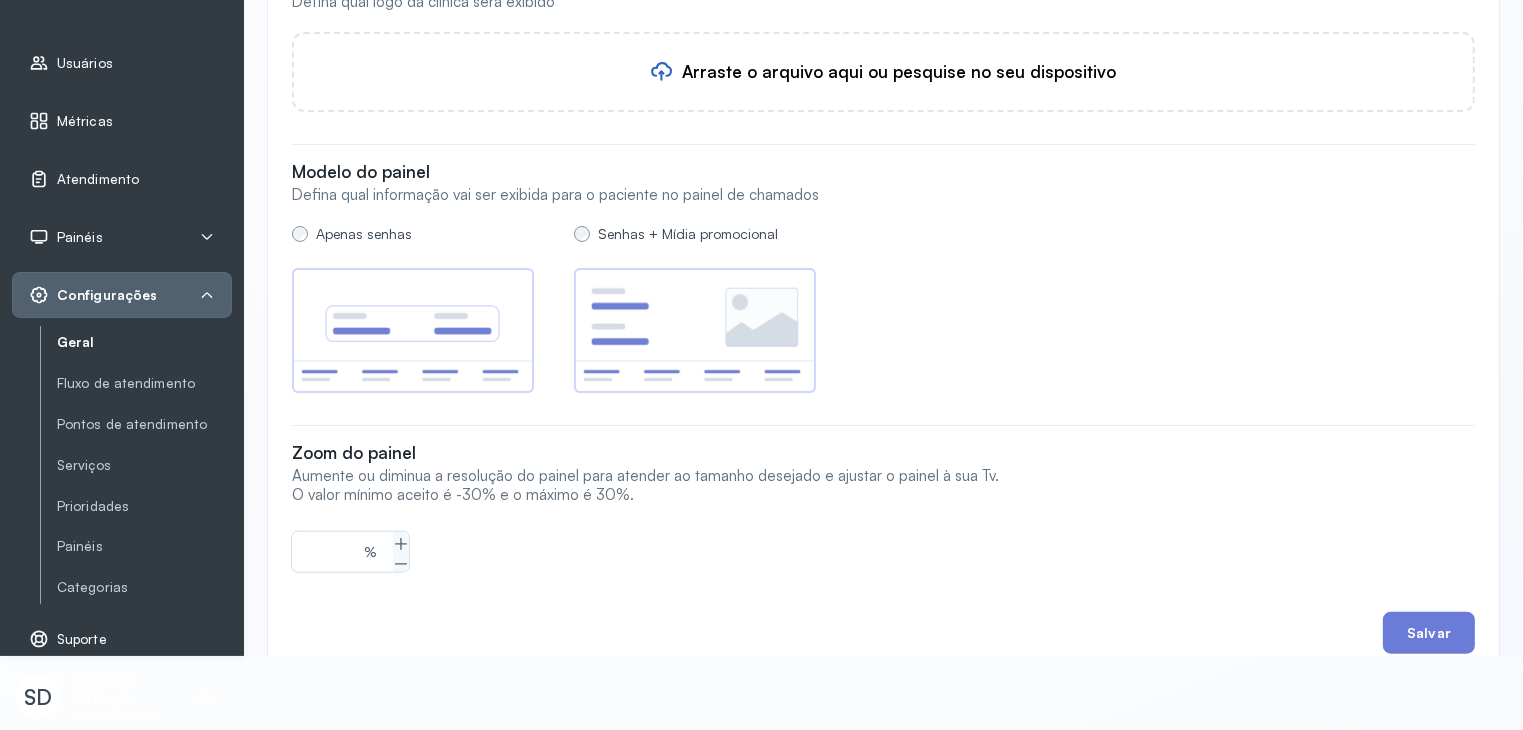 scroll, scrollTop: 1793, scrollLeft: 0, axis: vertical 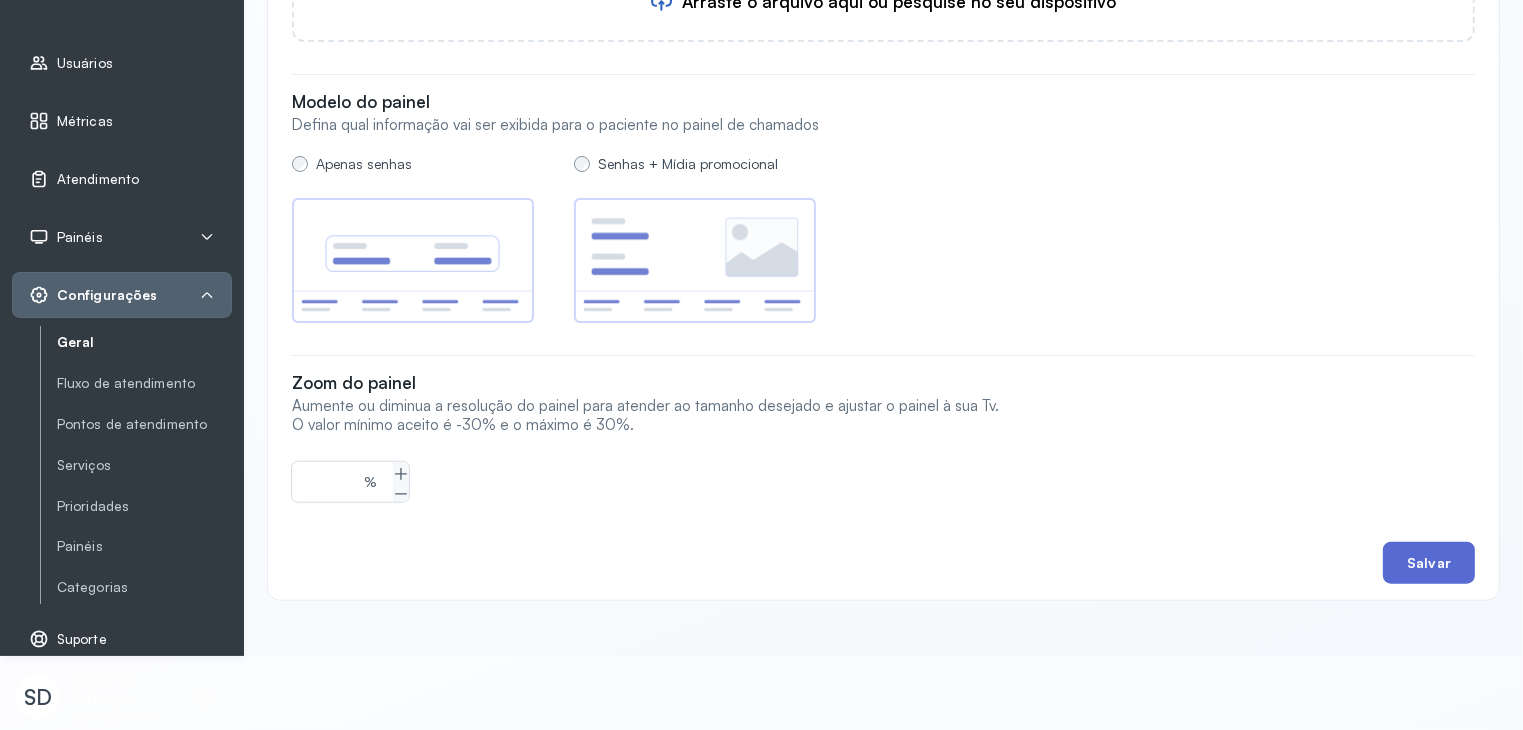 click on "Salvar" at bounding box center (1429, 563) 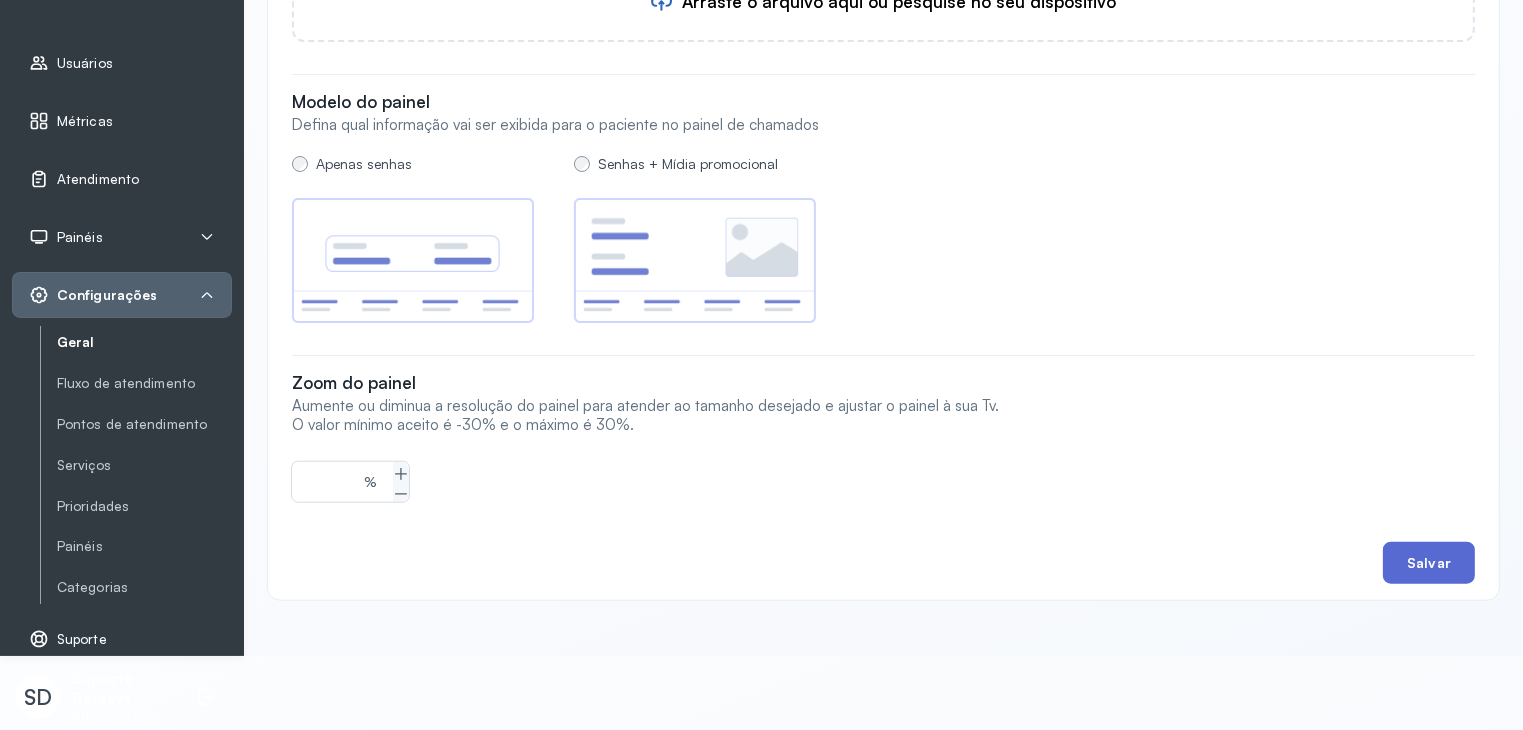 type on "*****" 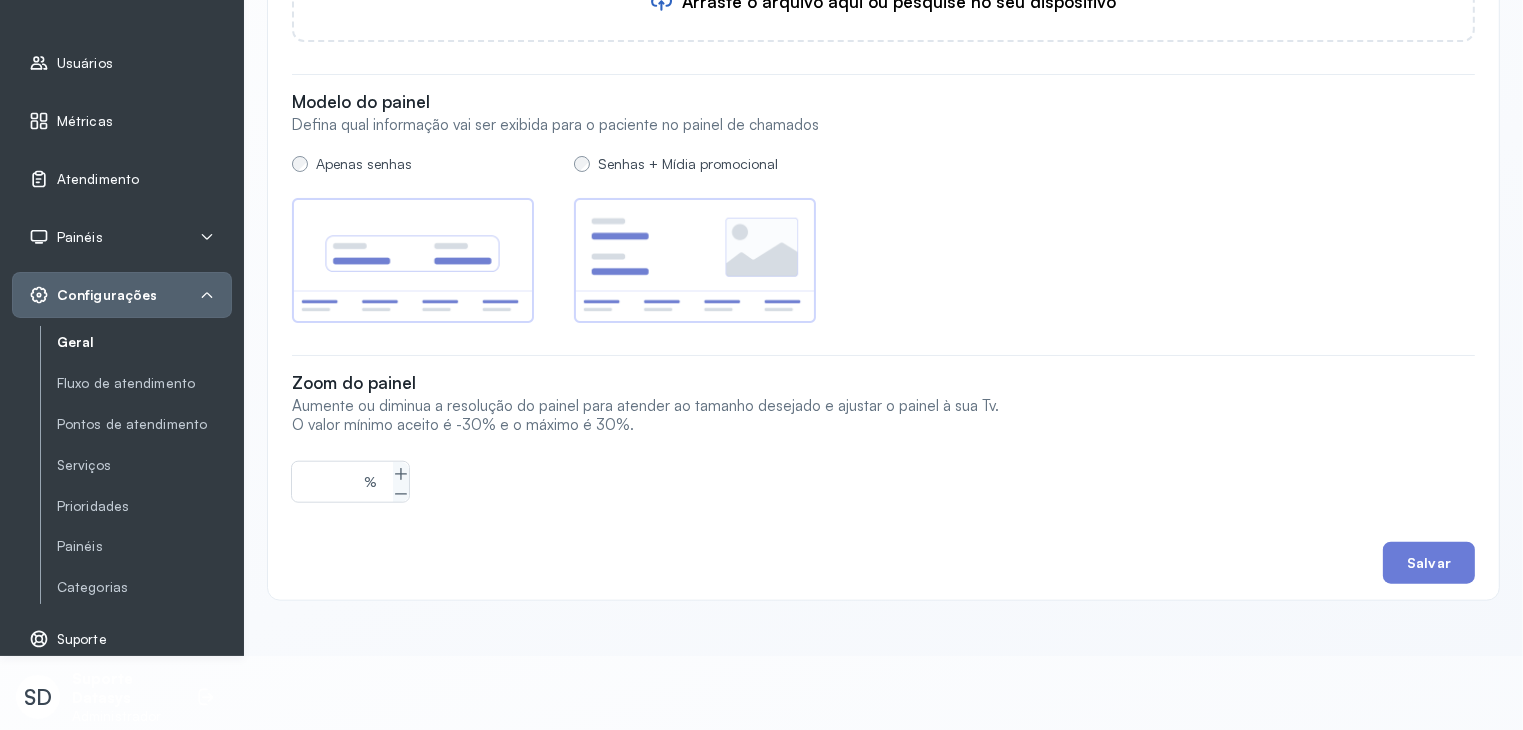 scroll, scrollTop: 1793, scrollLeft: 0, axis: vertical 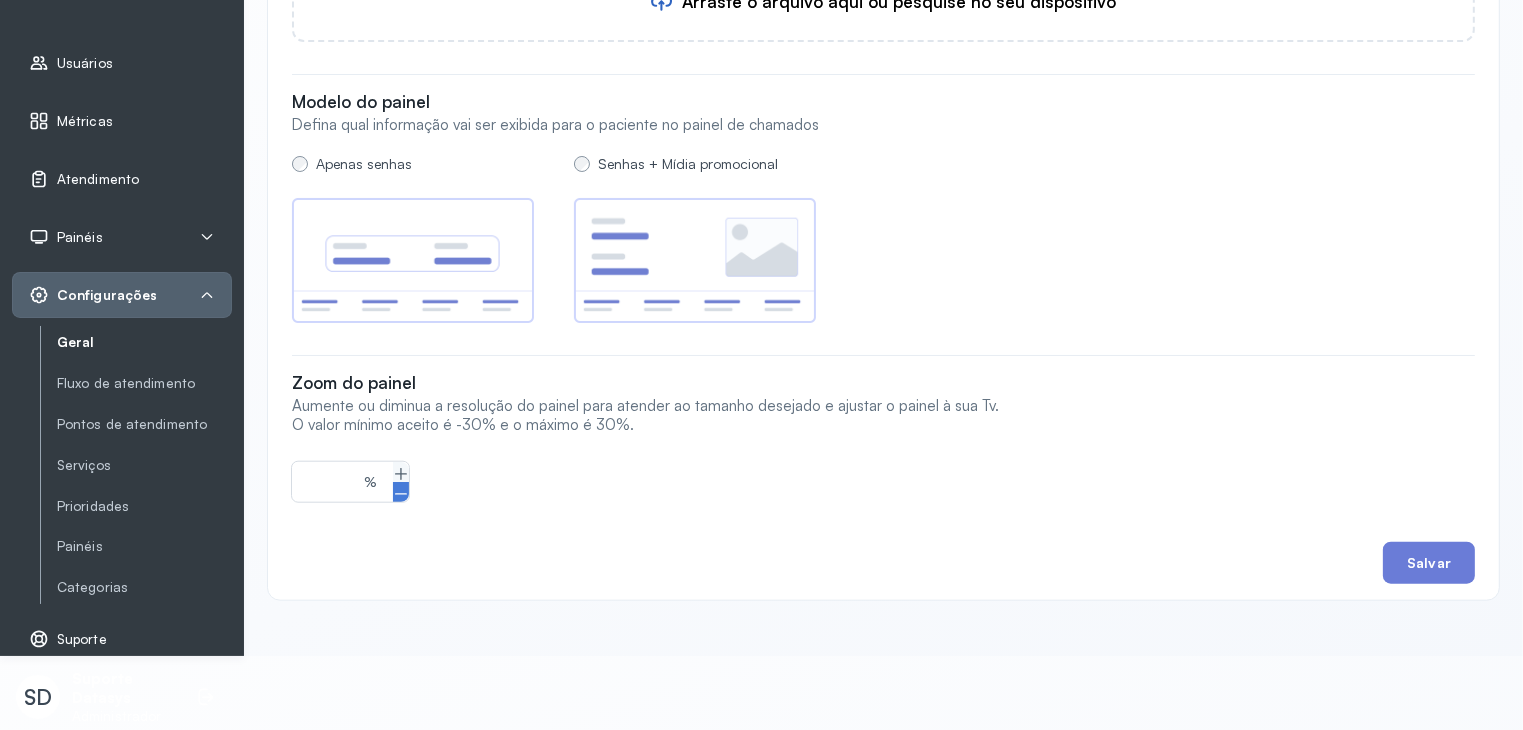 click 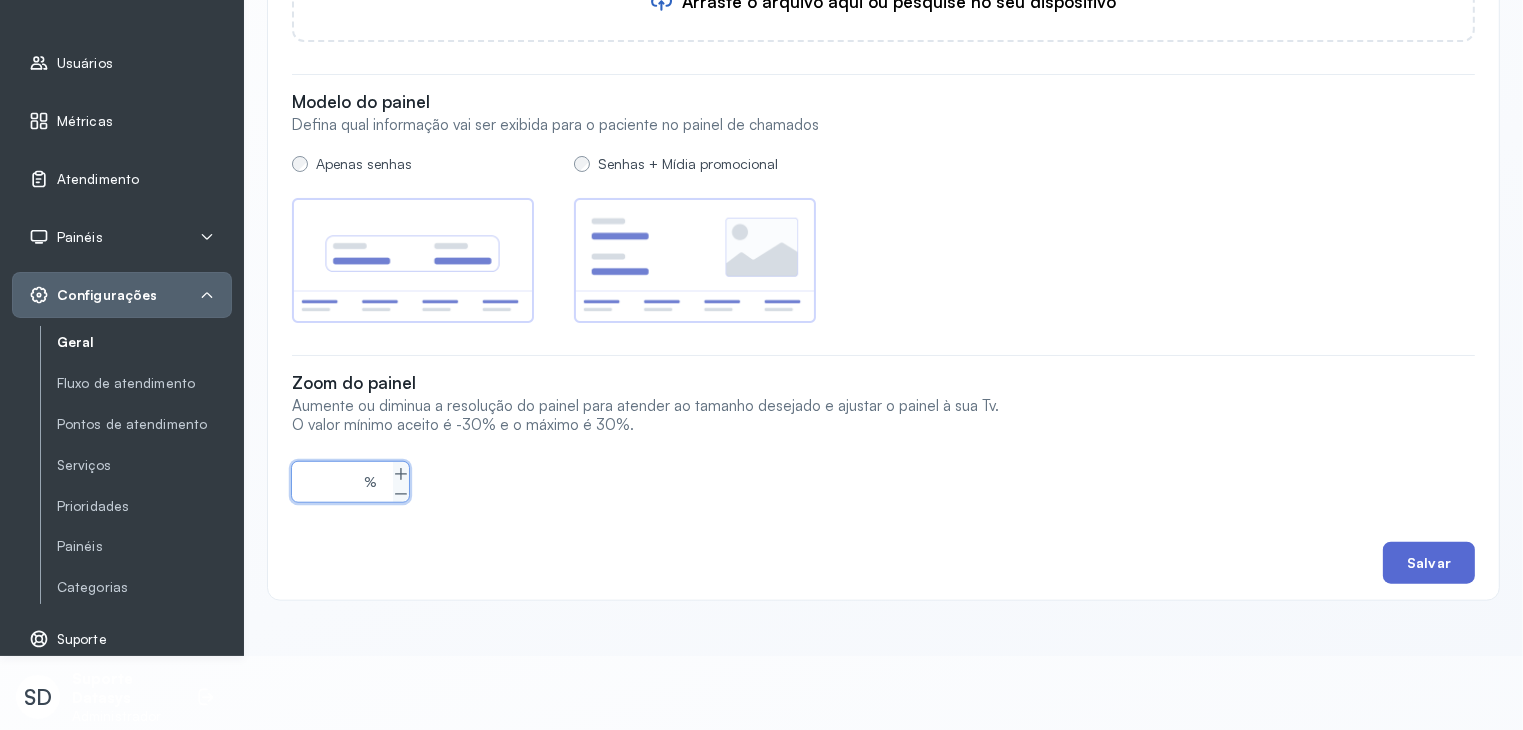 click on "Salvar" at bounding box center (1429, 563) 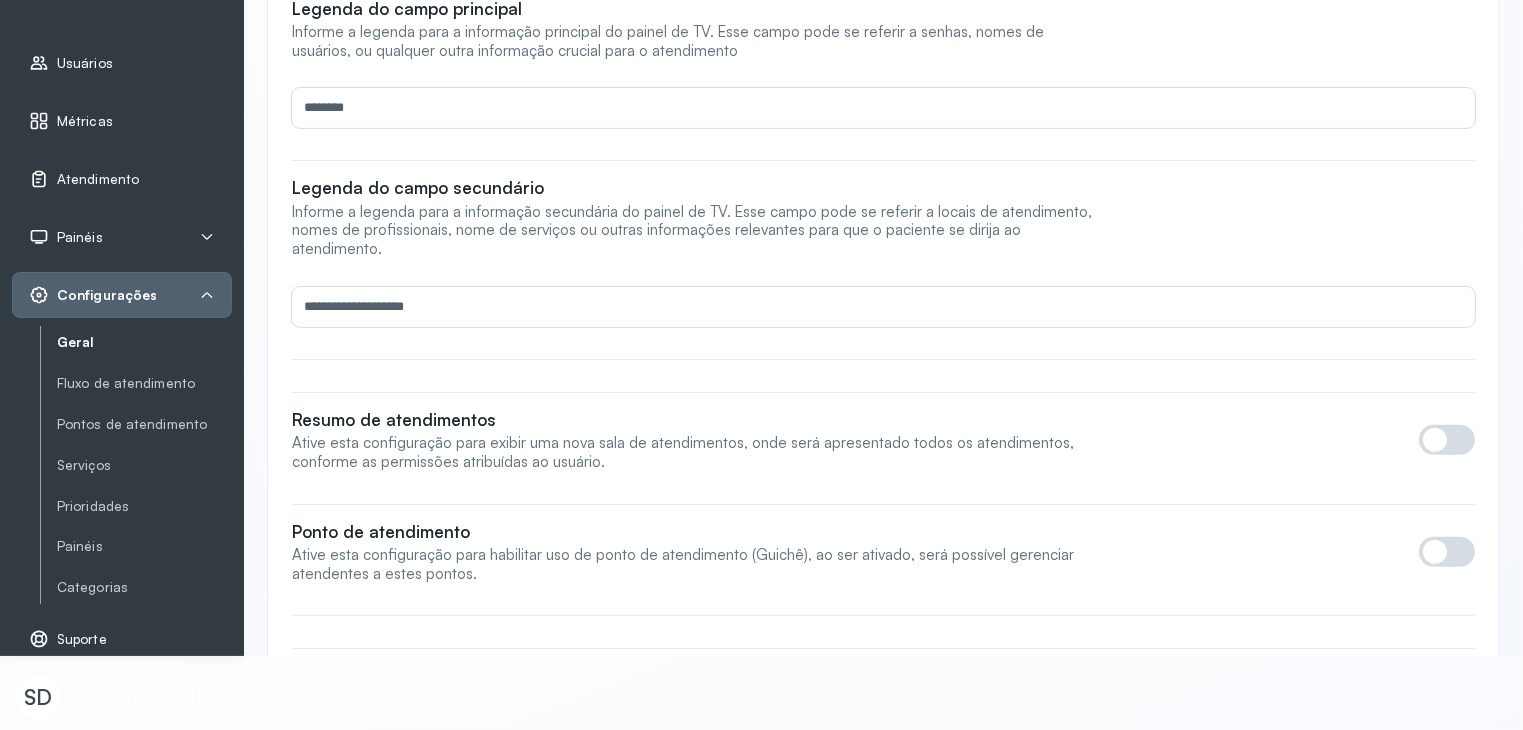 scroll, scrollTop: 0, scrollLeft: 0, axis: both 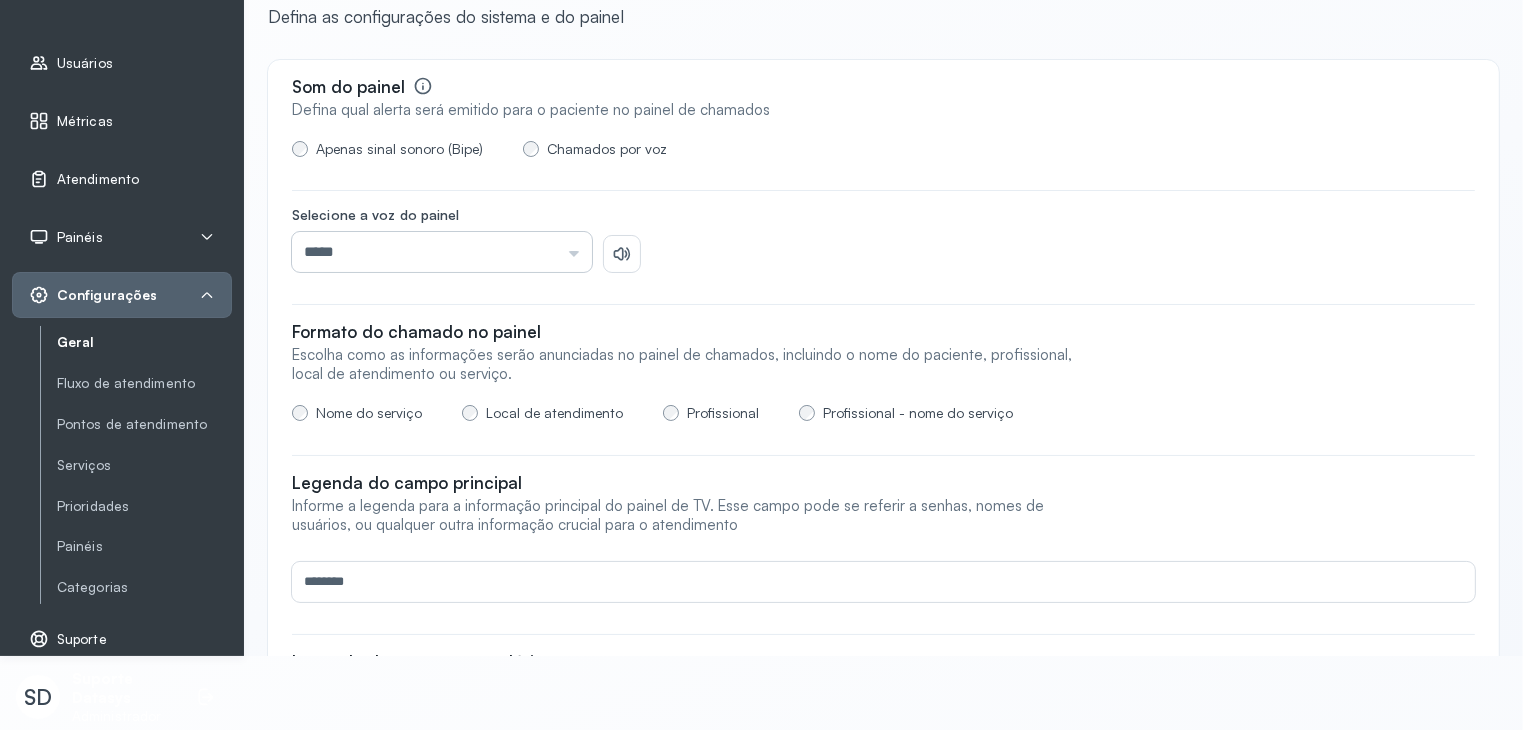 click on "*****" at bounding box center (442, 252) 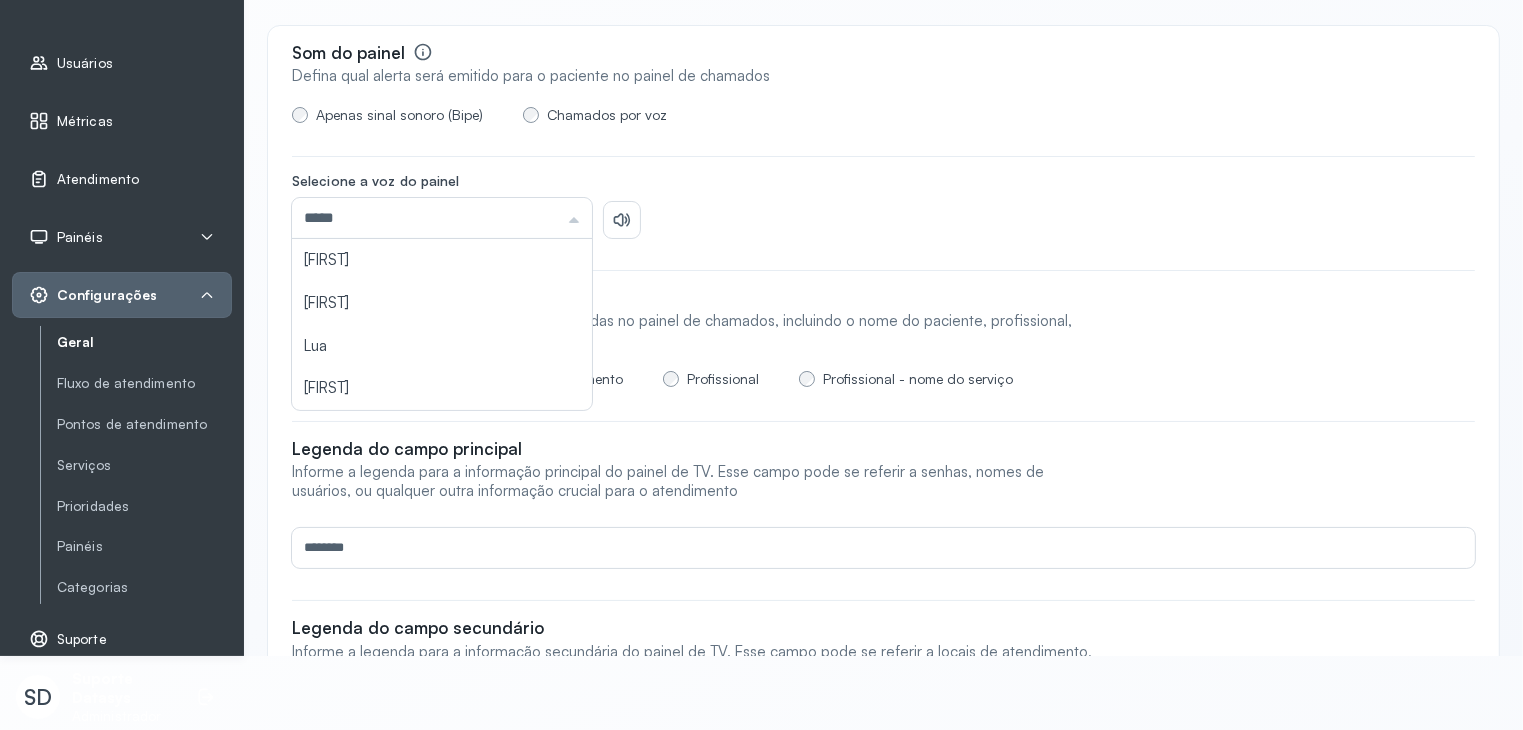 scroll, scrollTop: 0, scrollLeft: 0, axis: both 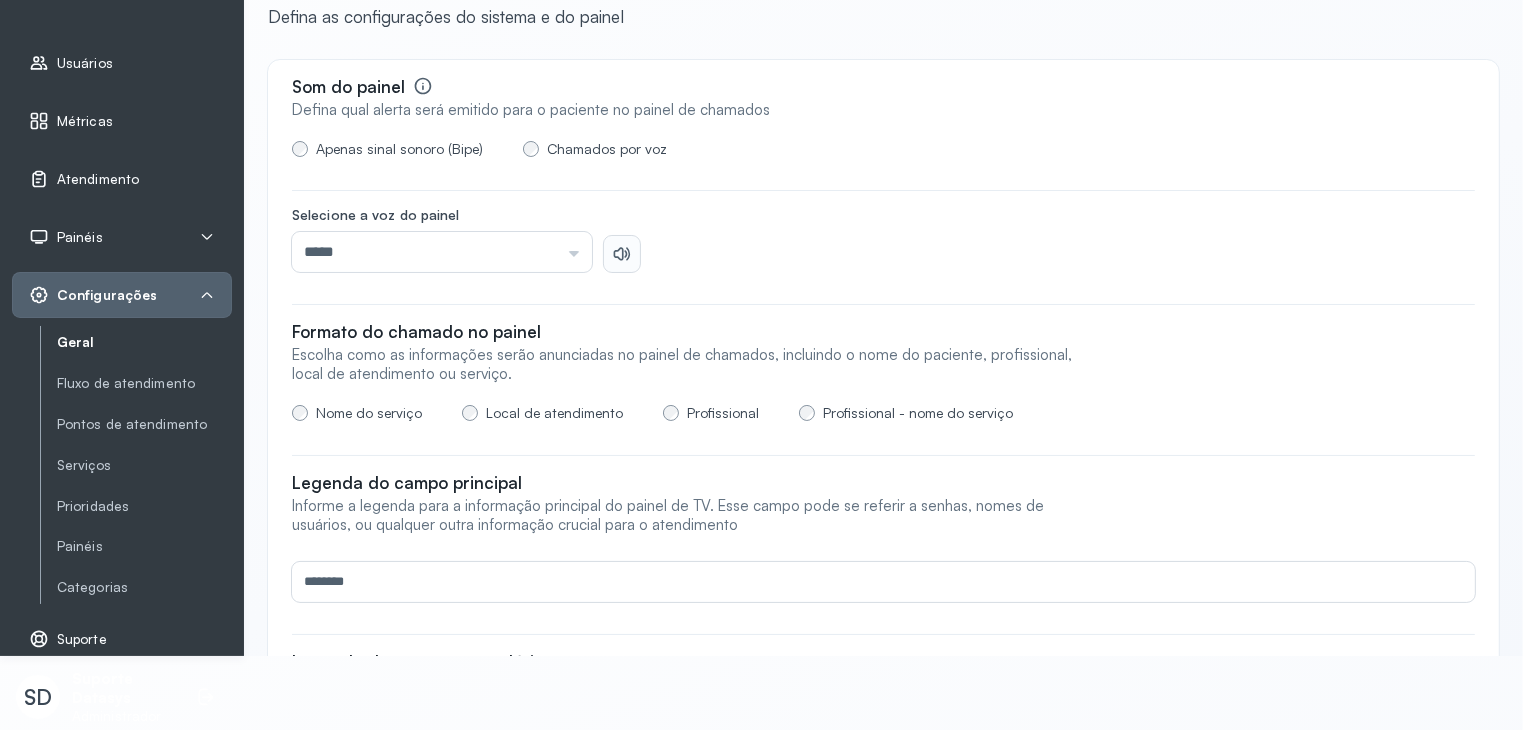 click 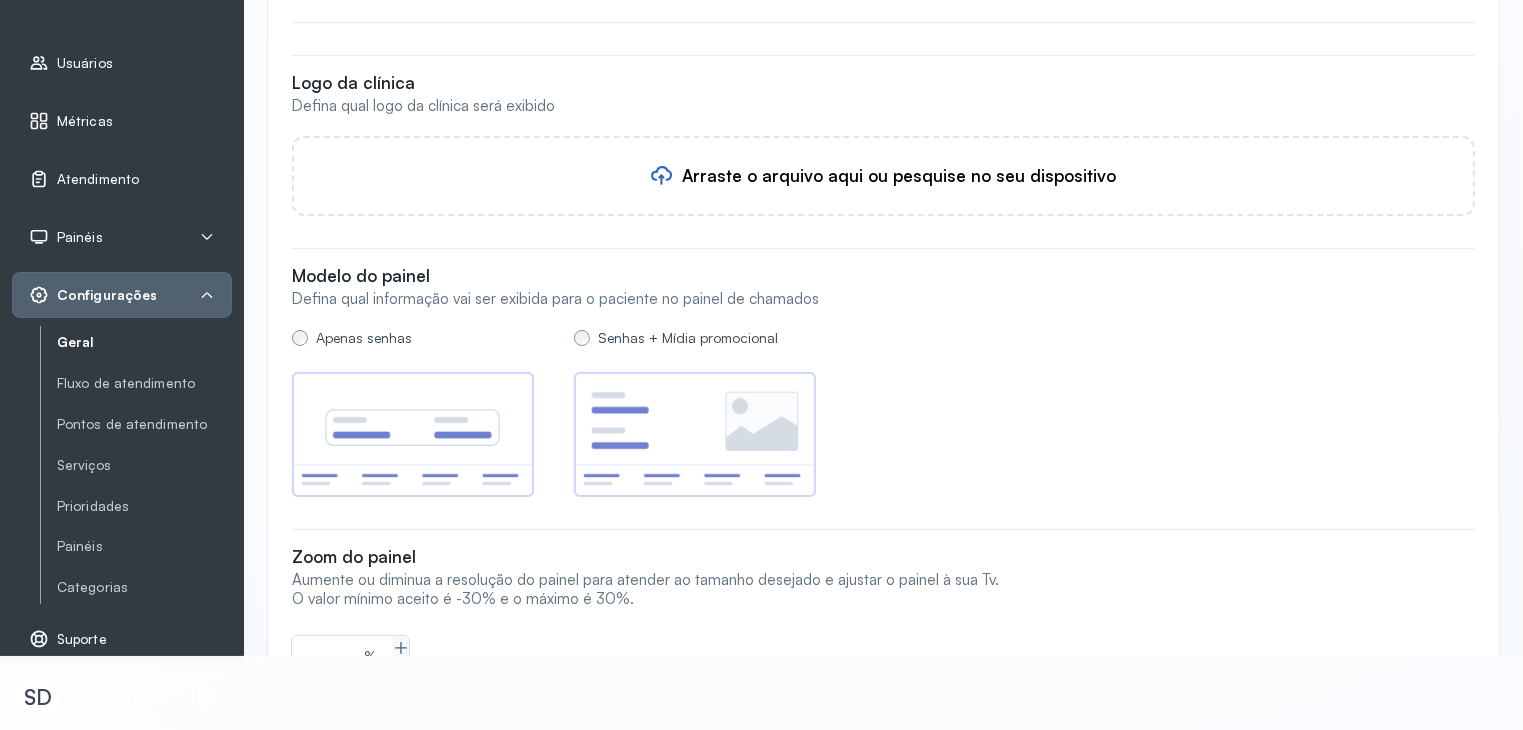 scroll, scrollTop: 1493, scrollLeft: 0, axis: vertical 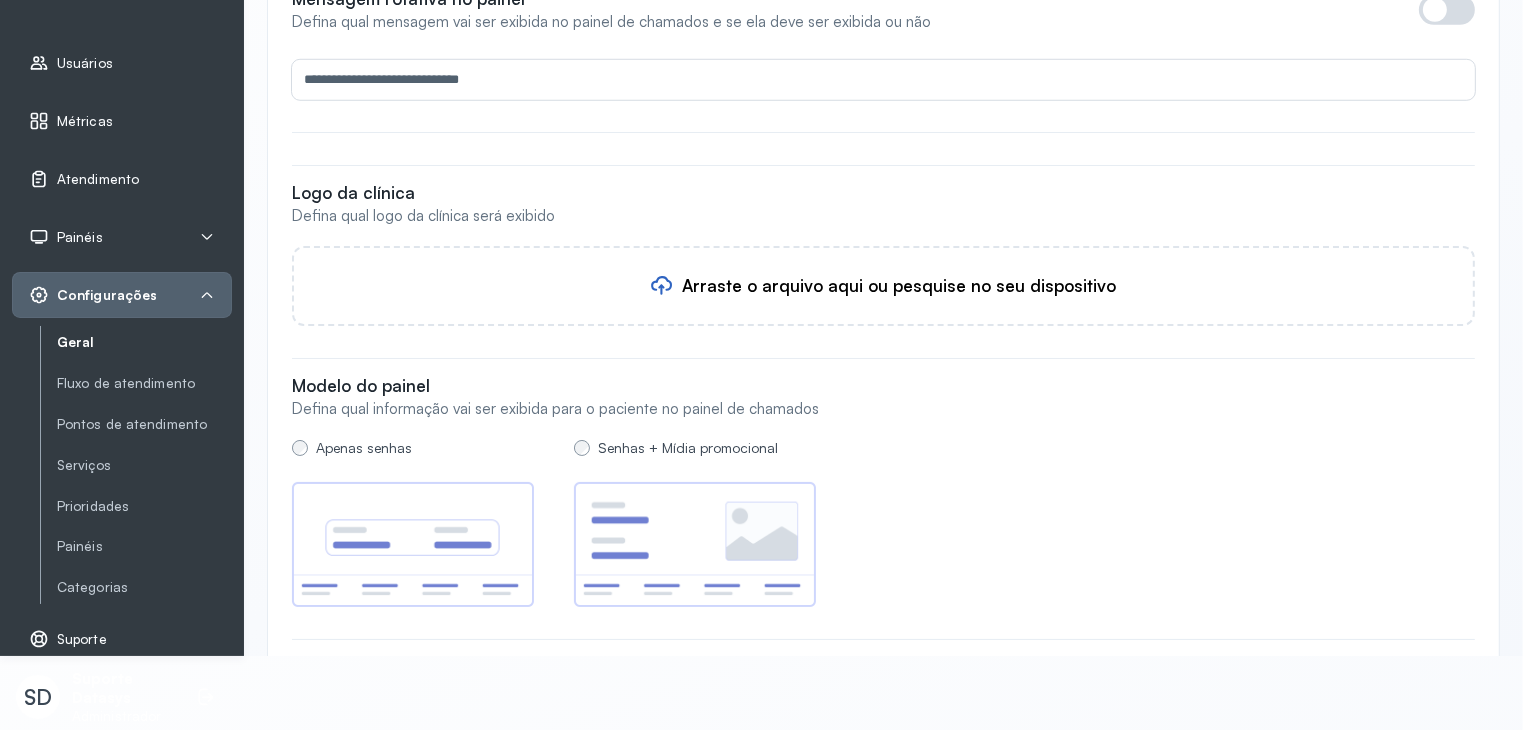 click on "Arraste o arquivo aqui ou pesquise no seu dispositivo" at bounding box center [899, 285] 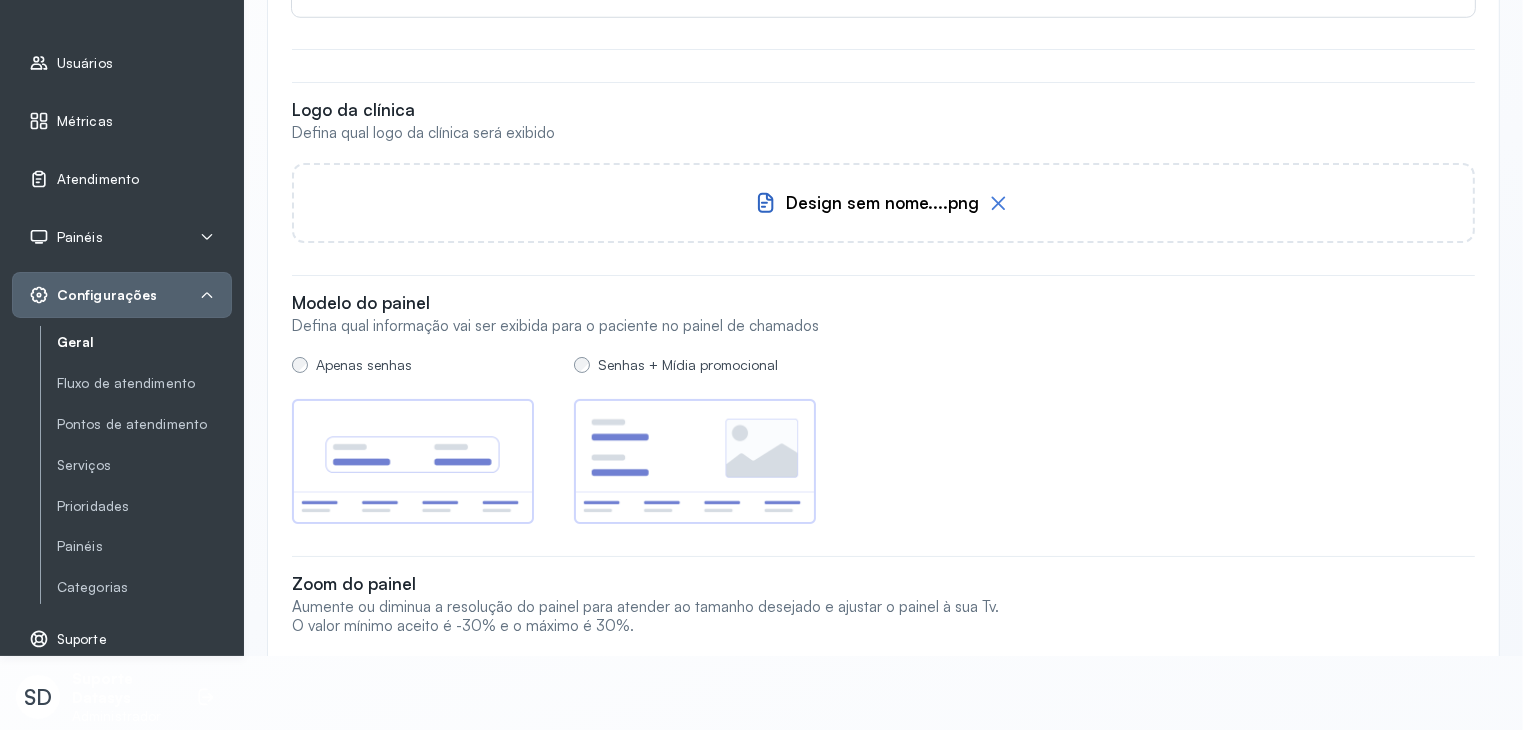 scroll, scrollTop: 1793, scrollLeft: 0, axis: vertical 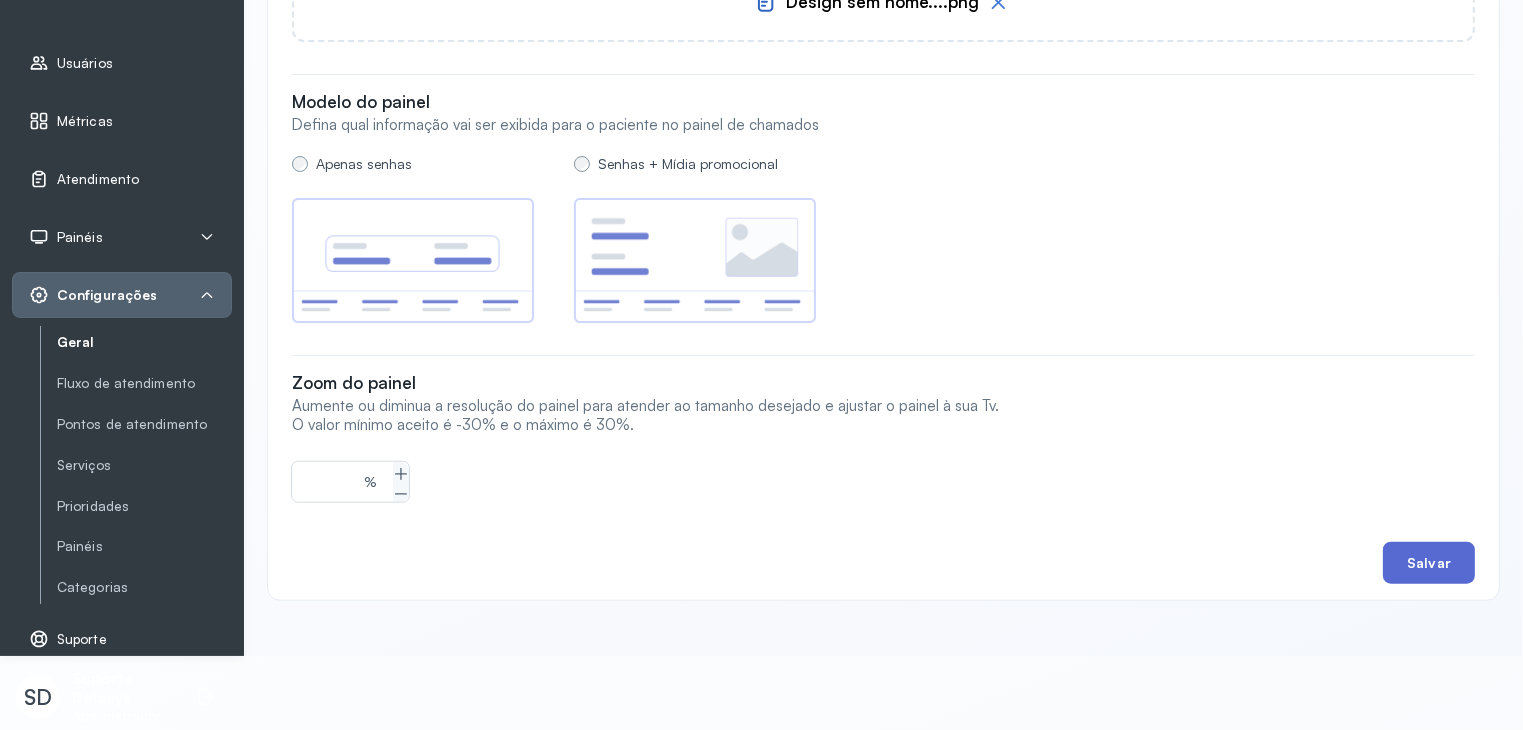 click on "Salvar" at bounding box center (1429, 563) 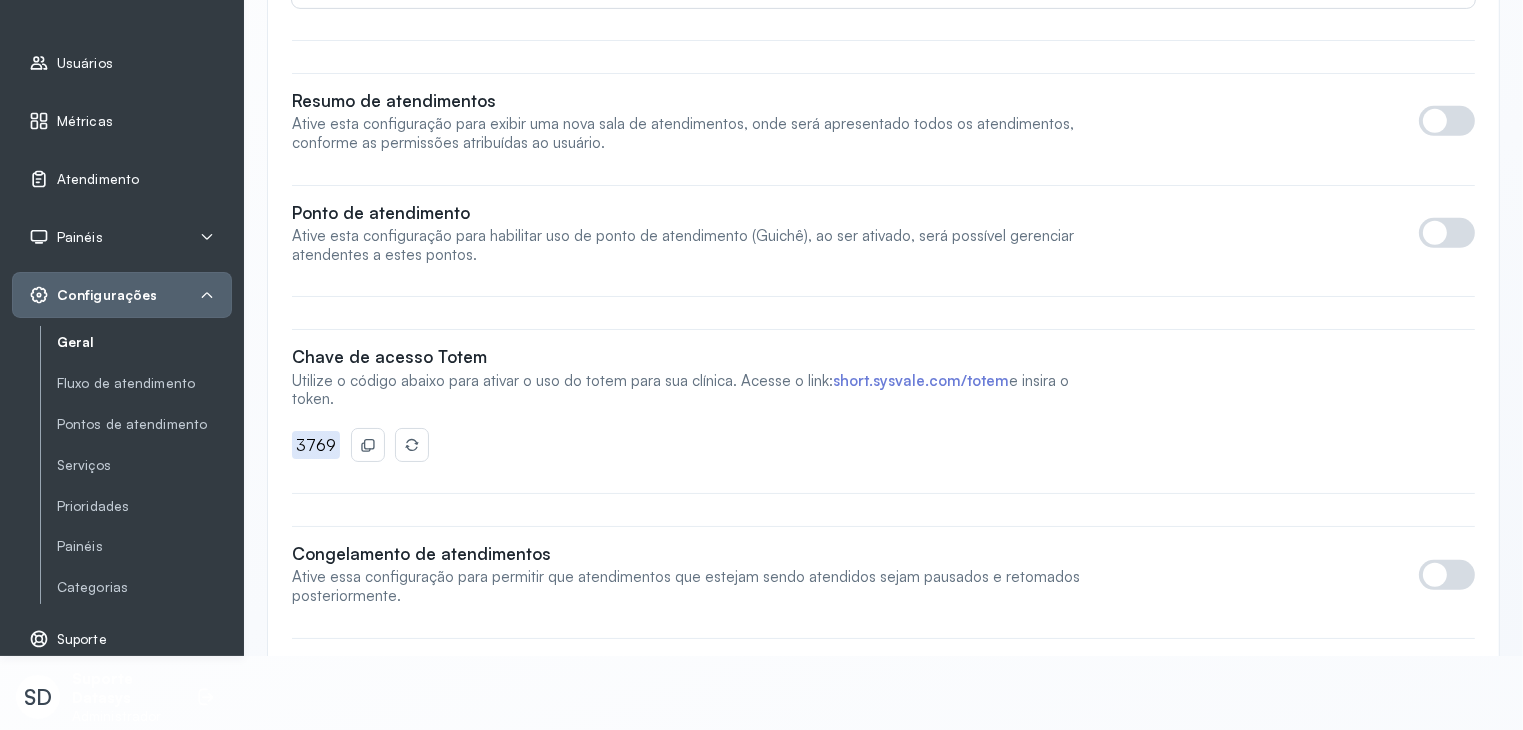 type on "*****" 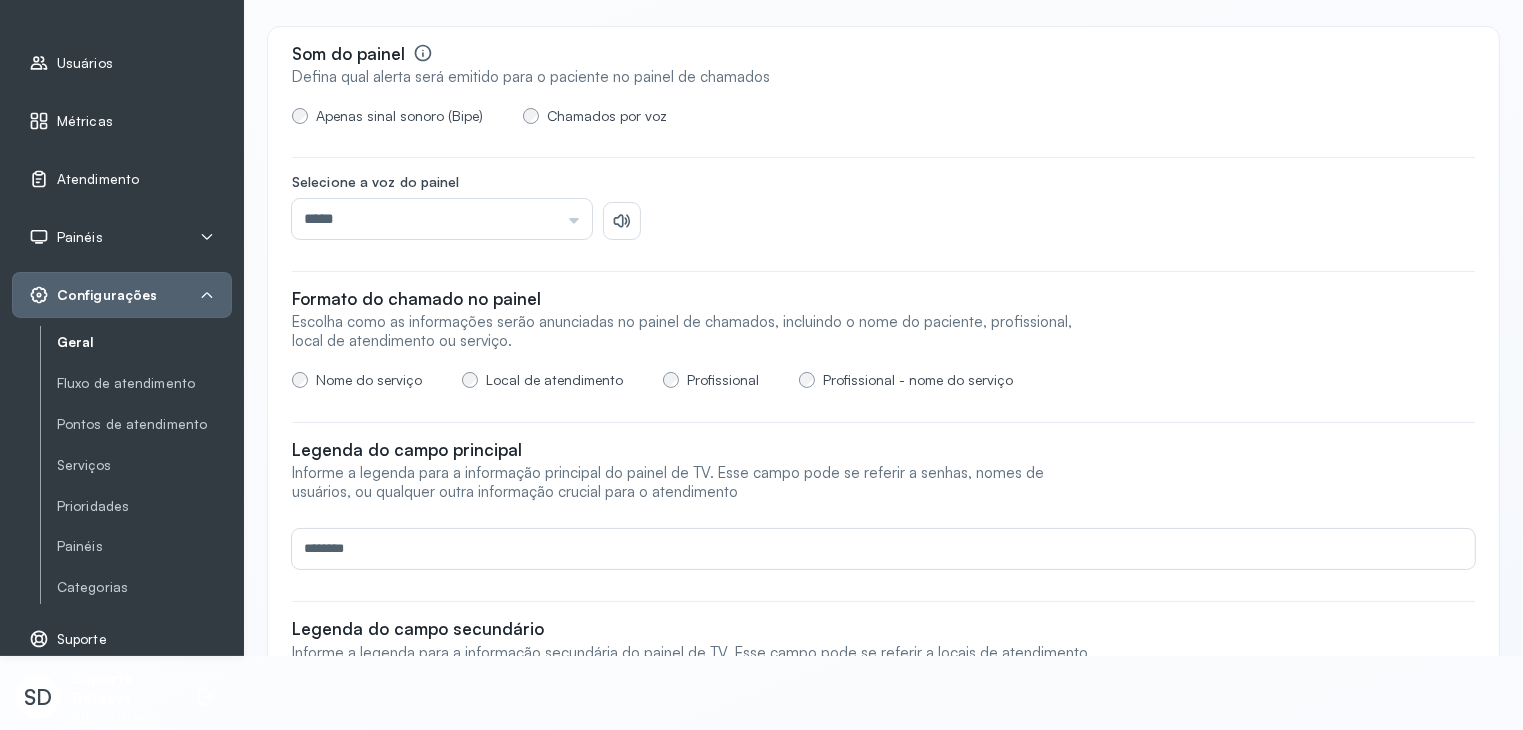 scroll, scrollTop: 0, scrollLeft: 0, axis: both 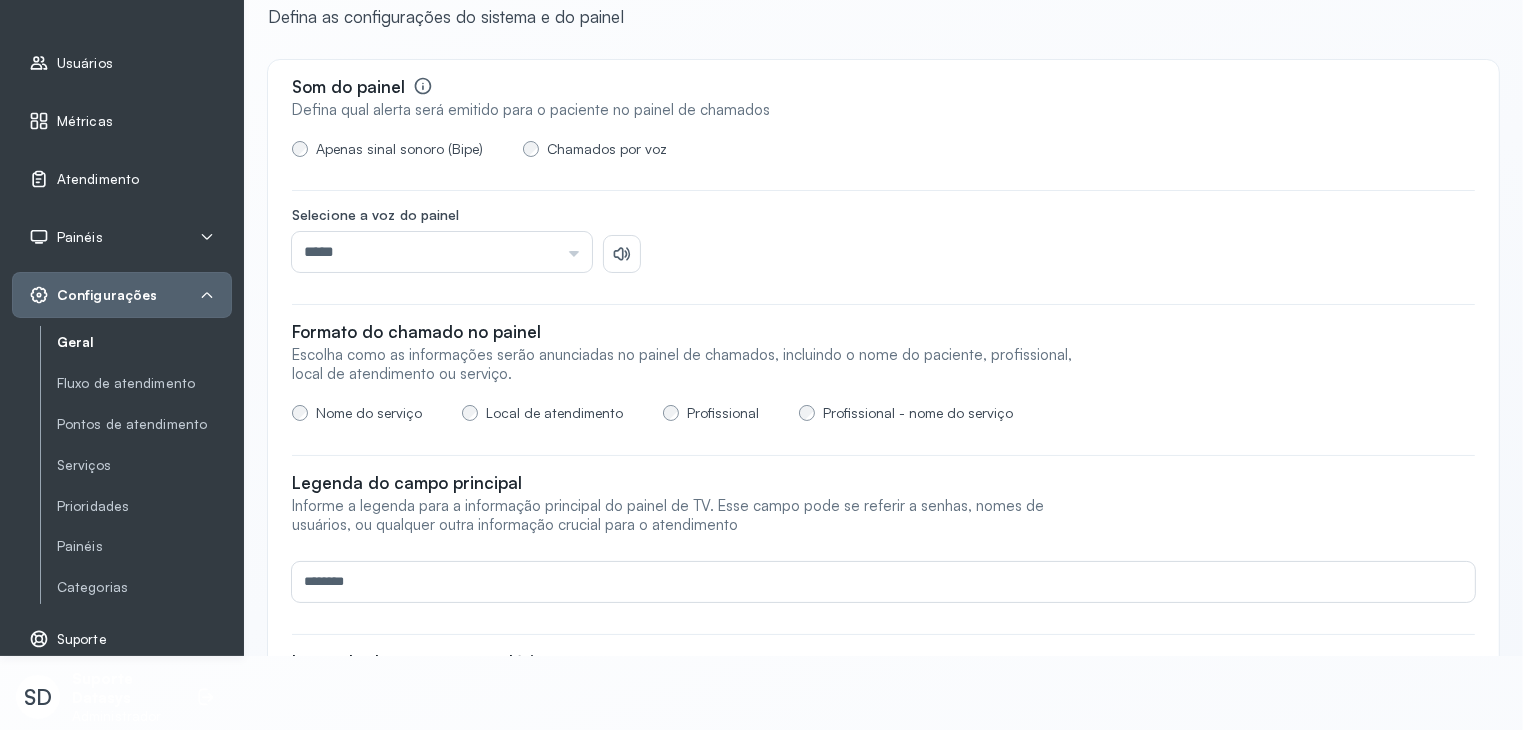 click 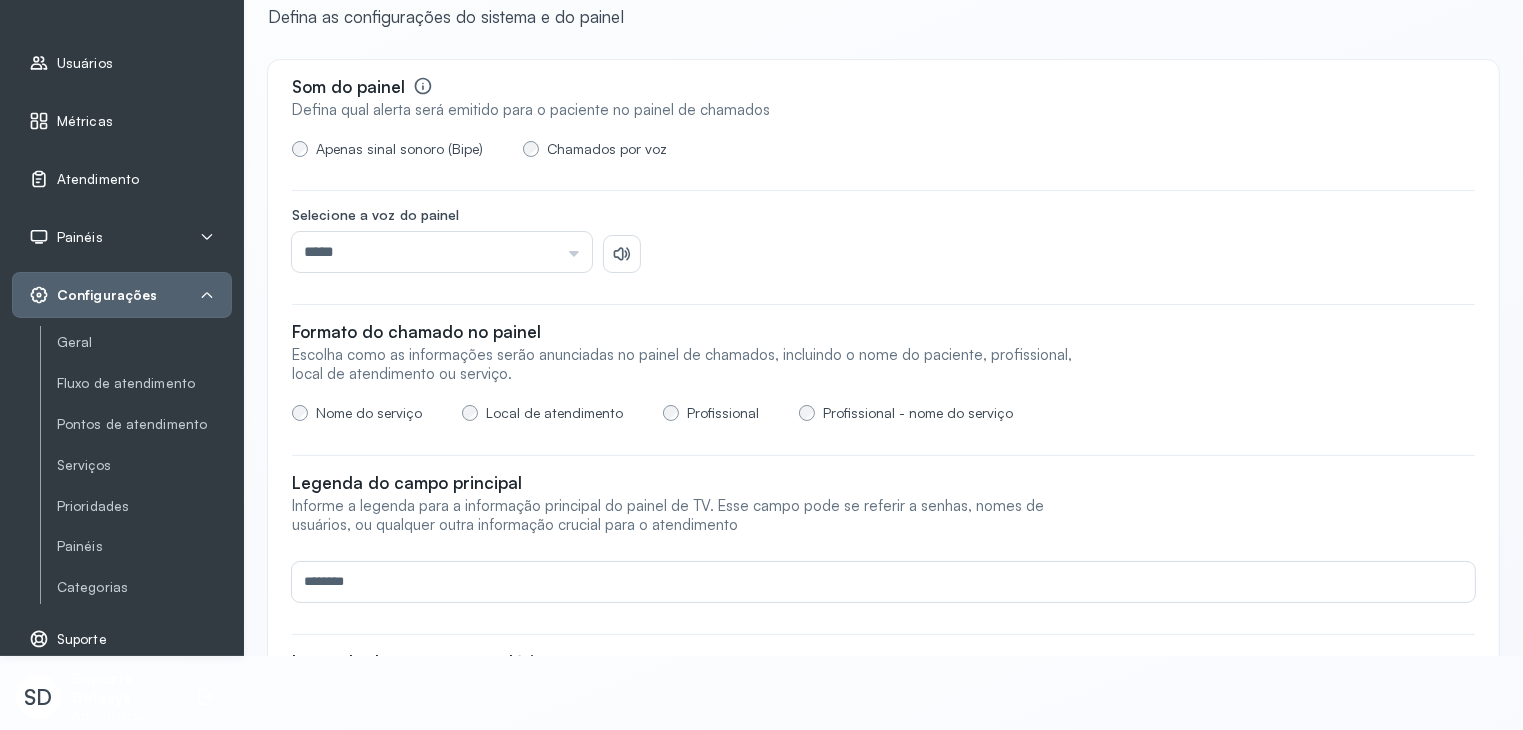 click 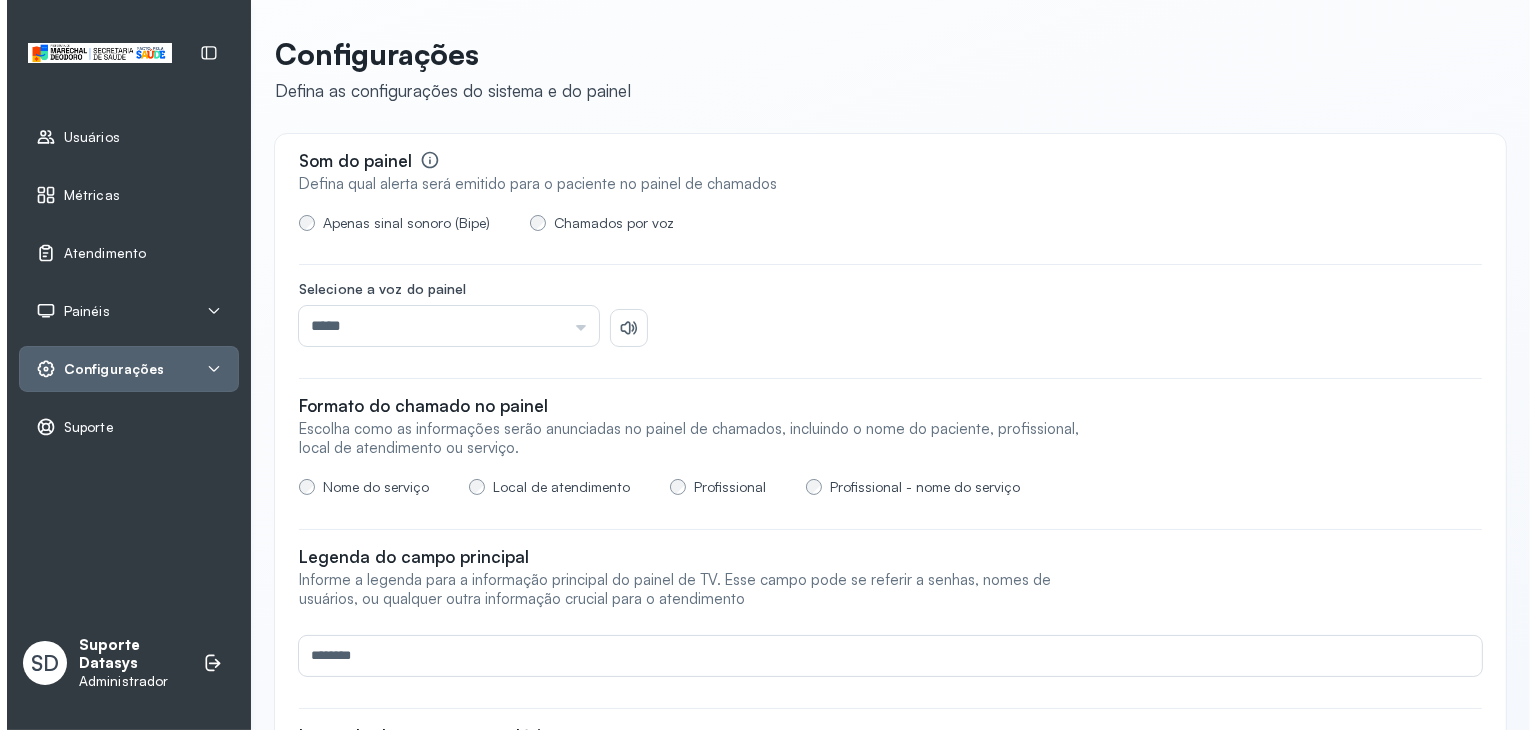 scroll, scrollTop: 0, scrollLeft: 0, axis: both 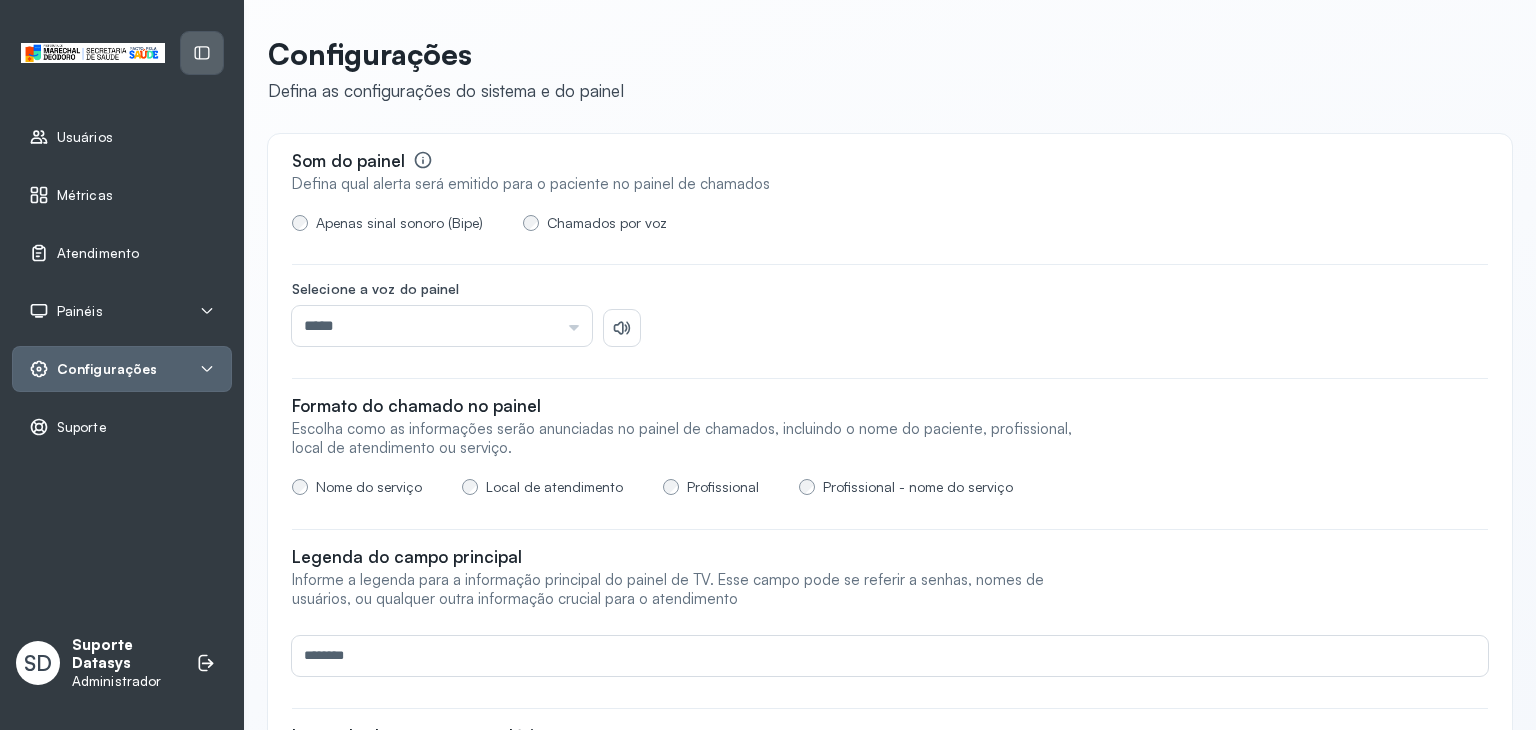 click 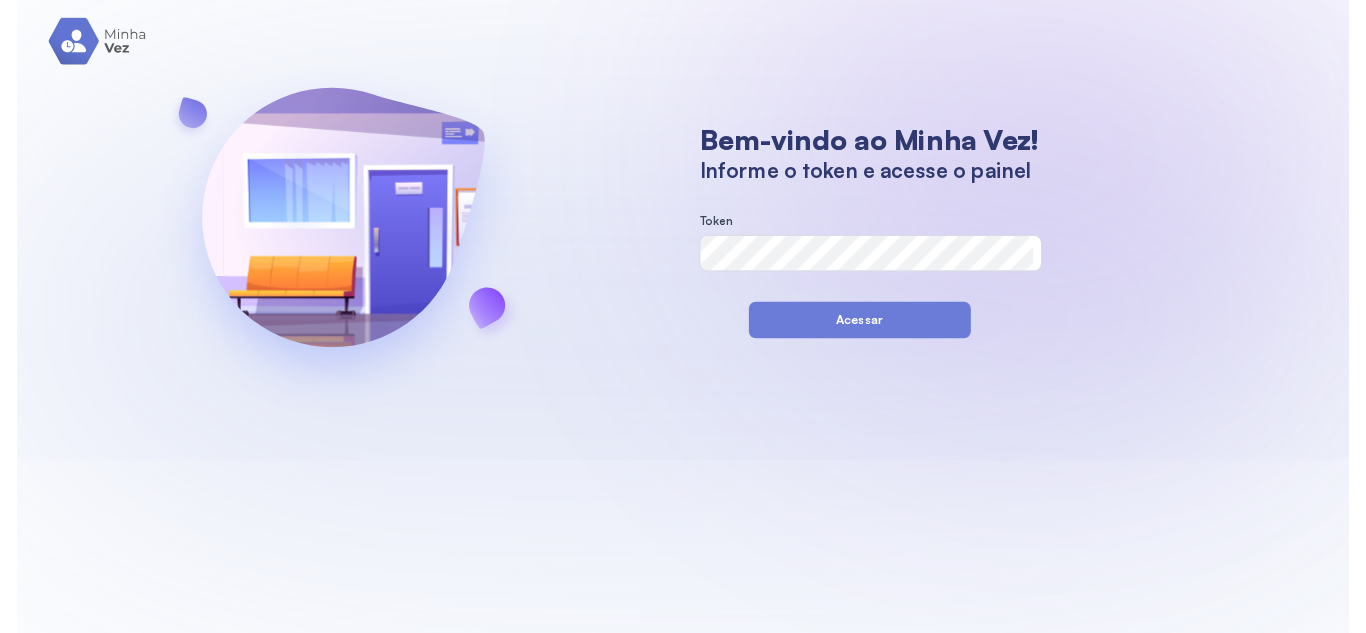 scroll, scrollTop: 0, scrollLeft: 0, axis: both 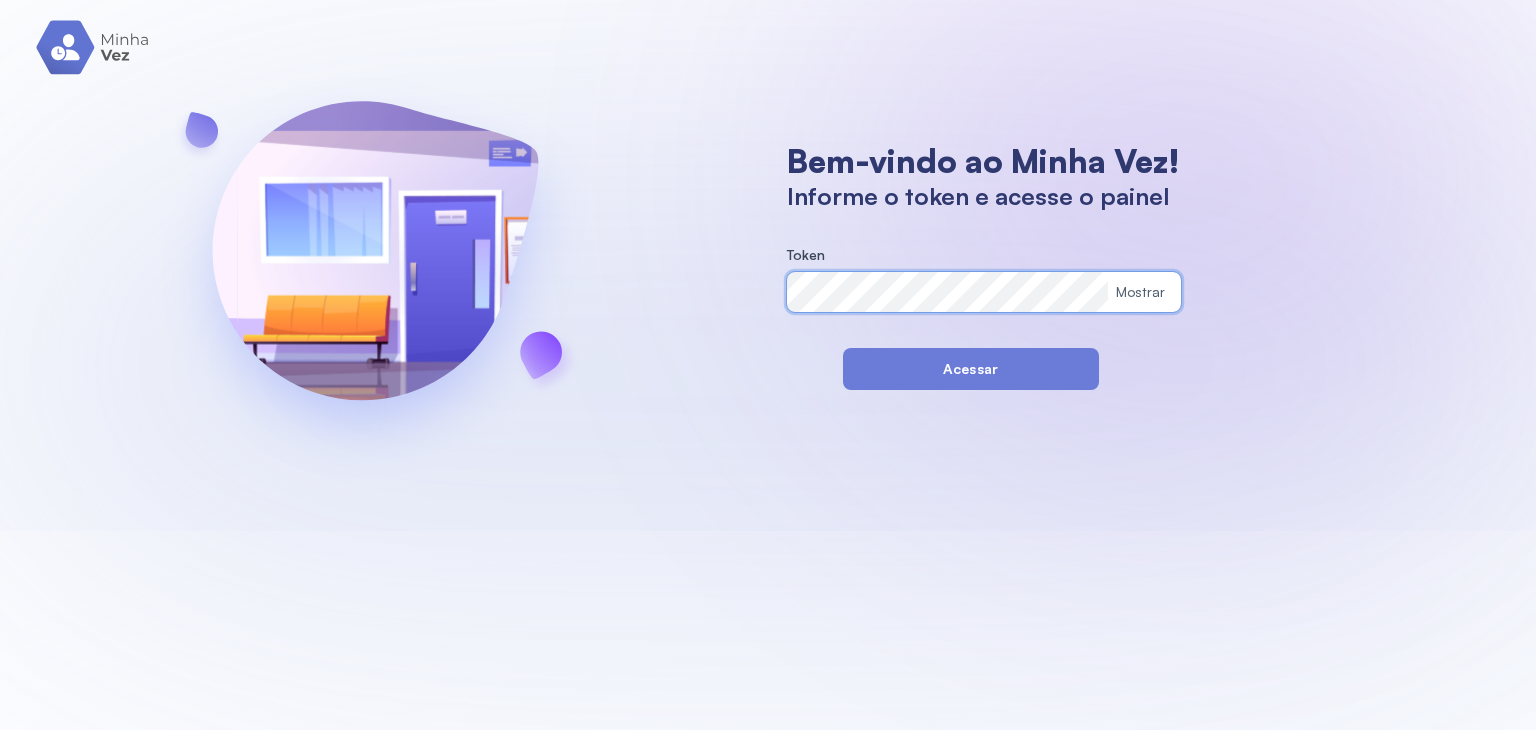click on "Acessar" at bounding box center [971, 369] 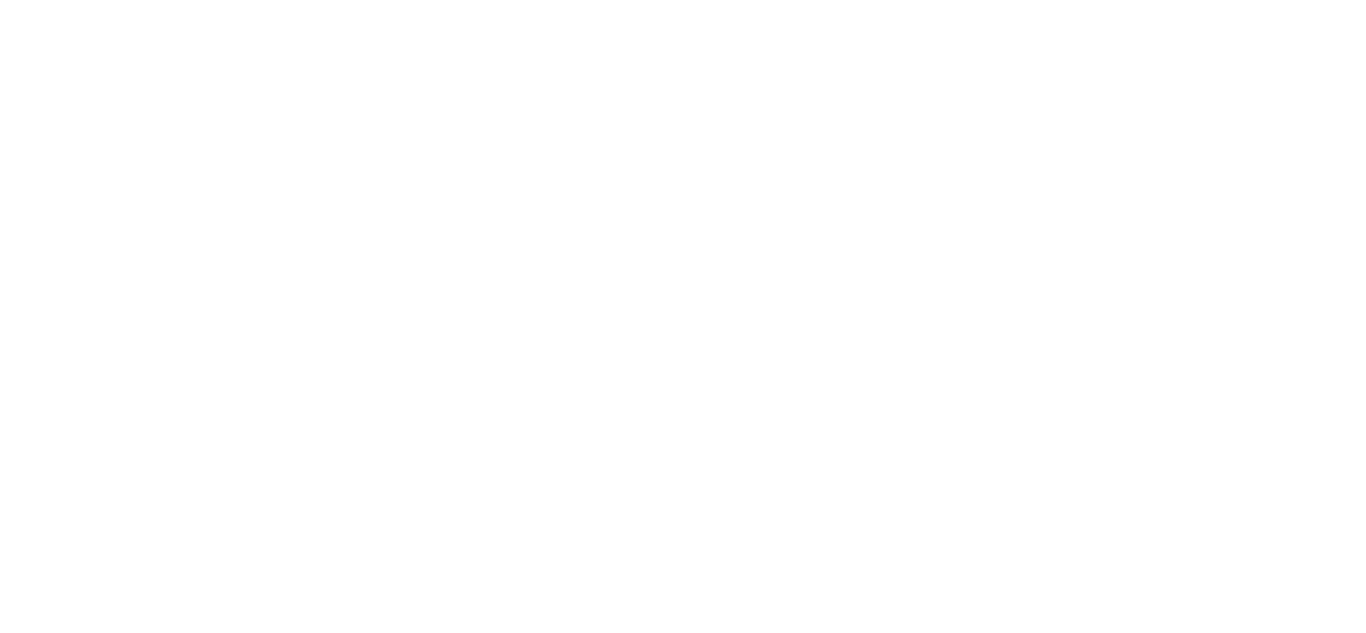 scroll, scrollTop: 0, scrollLeft: 0, axis: both 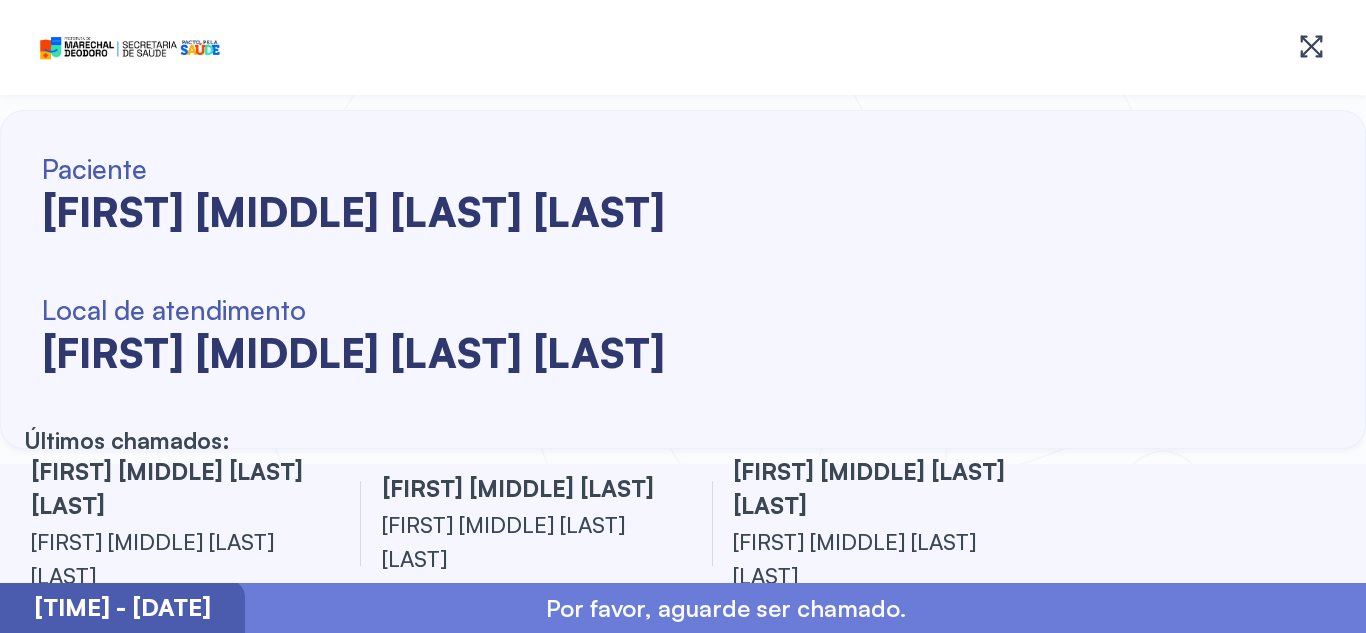 click on "[FIRST] [MIDDLE] [LAST] [LAST]" at bounding box center (690, 211) 